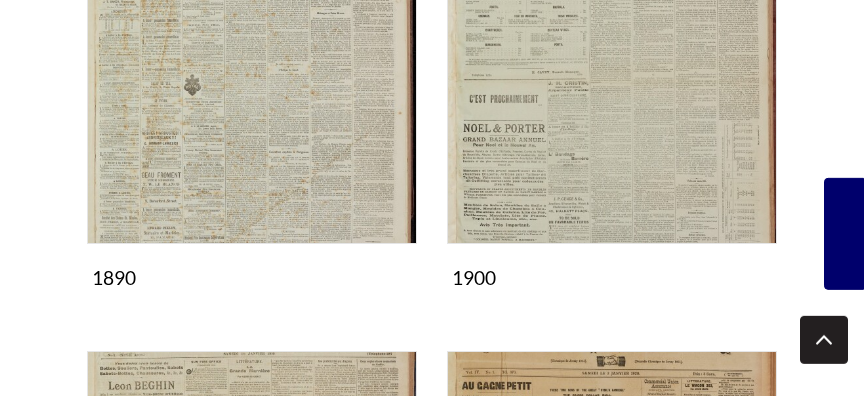 scroll, scrollTop: 2484, scrollLeft: 0, axis: vertical 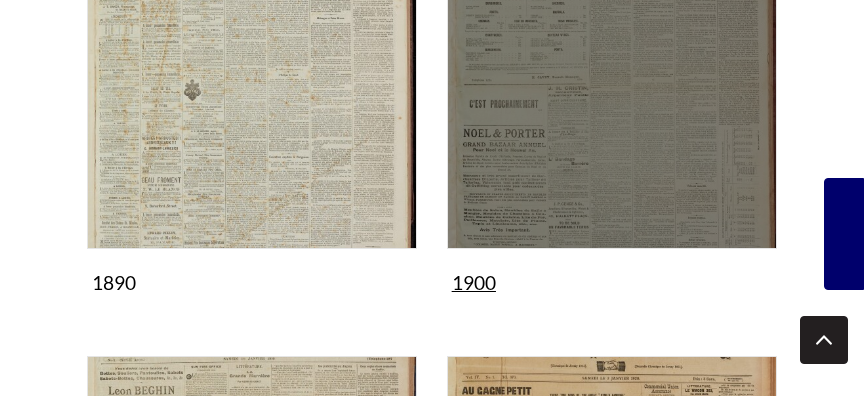 click at bounding box center (612, 84) 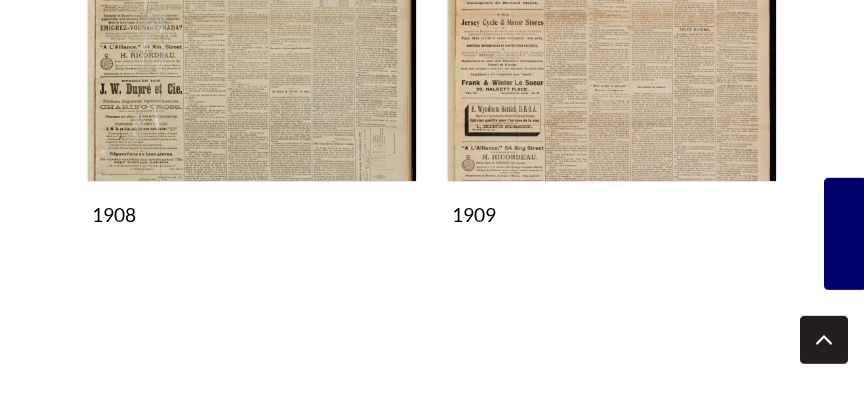 scroll, scrollTop: 2268, scrollLeft: 0, axis: vertical 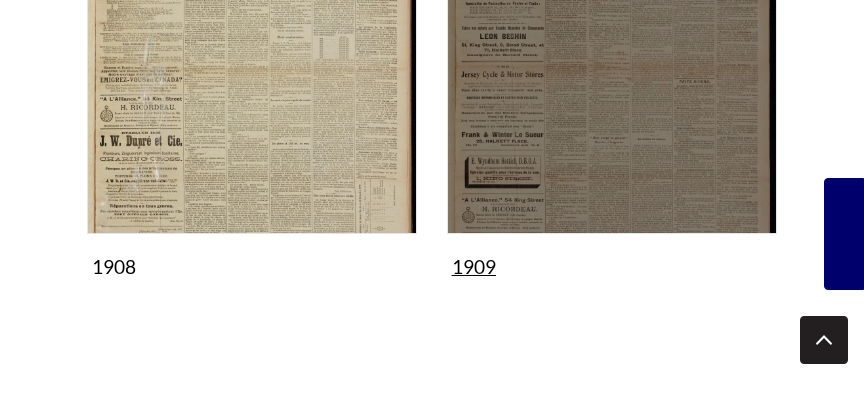 click at bounding box center (612, 69) 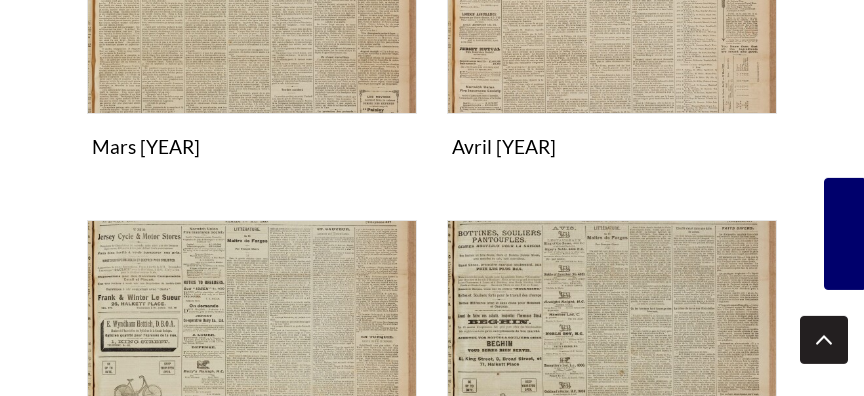 scroll, scrollTop: 1080, scrollLeft: 0, axis: vertical 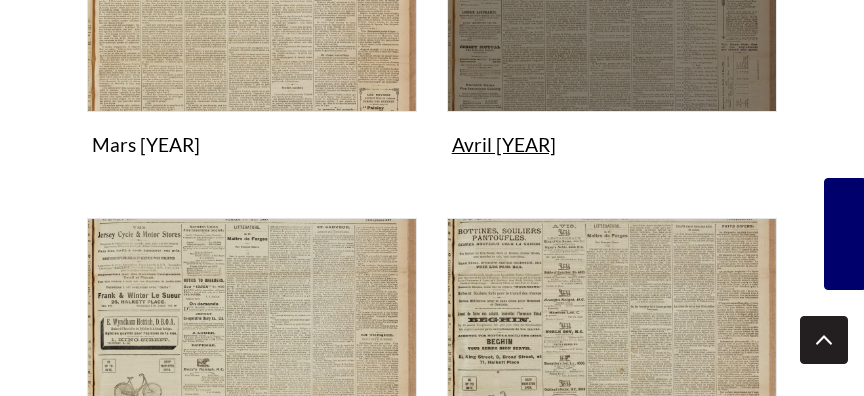 click at bounding box center (612, -53) 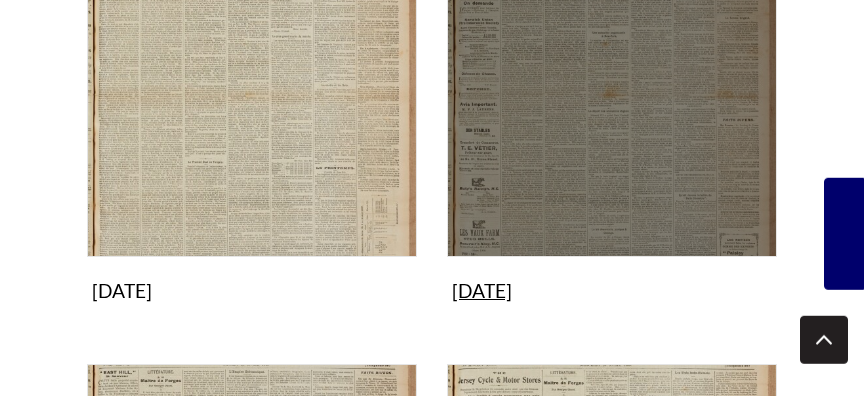scroll, scrollTop: 1404, scrollLeft: 0, axis: vertical 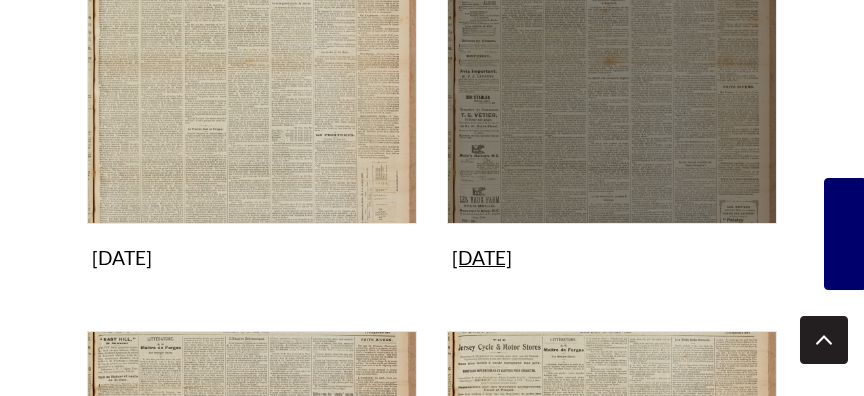 click at bounding box center [612, 59] 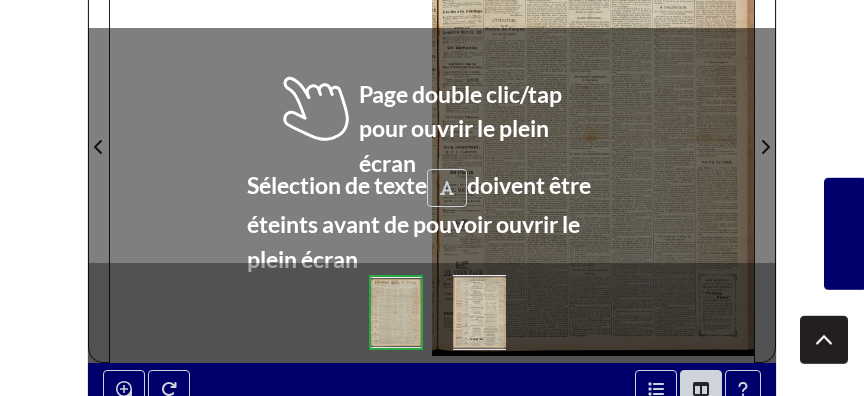 scroll, scrollTop: 540, scrollLeft: 0, axis: vertical 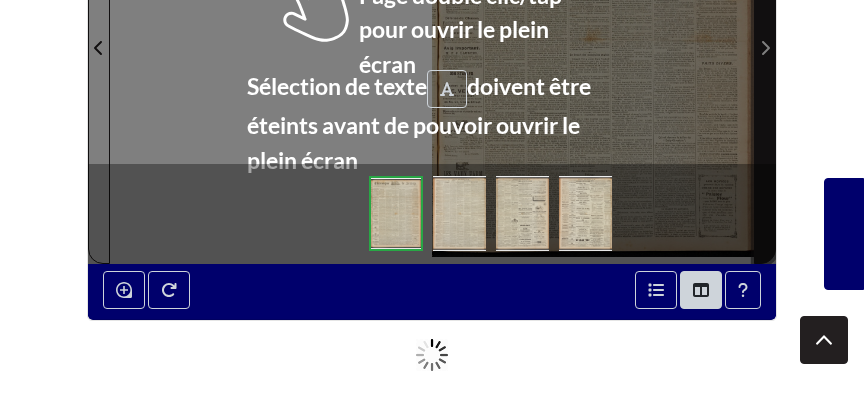 click 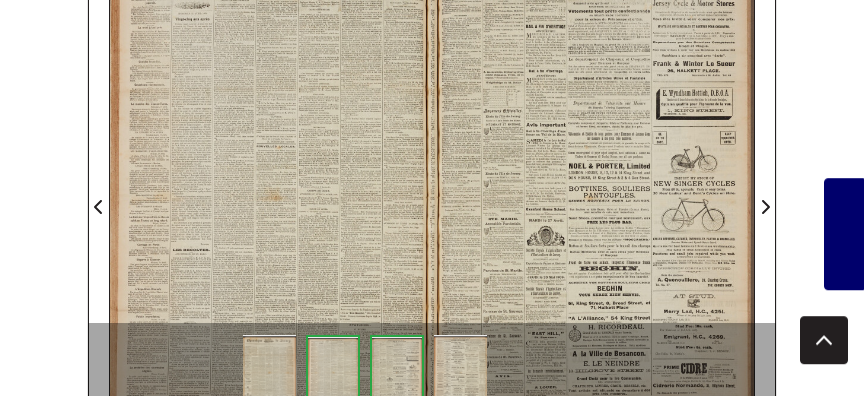 scroll, scrollTop: 432, scrollLeft: 0, axis: vertical 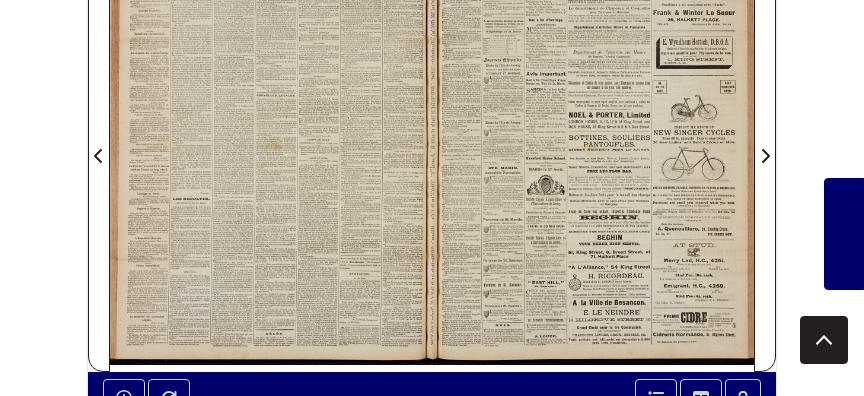 click at bounding box center (593, 144) 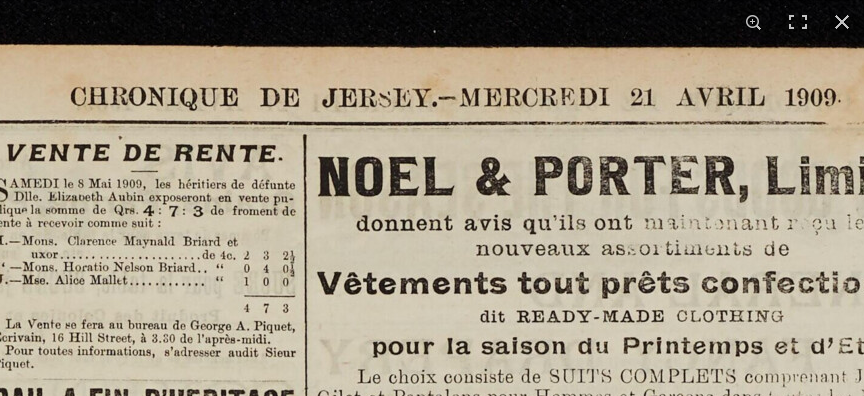 click at bounding box center (507, 1695) 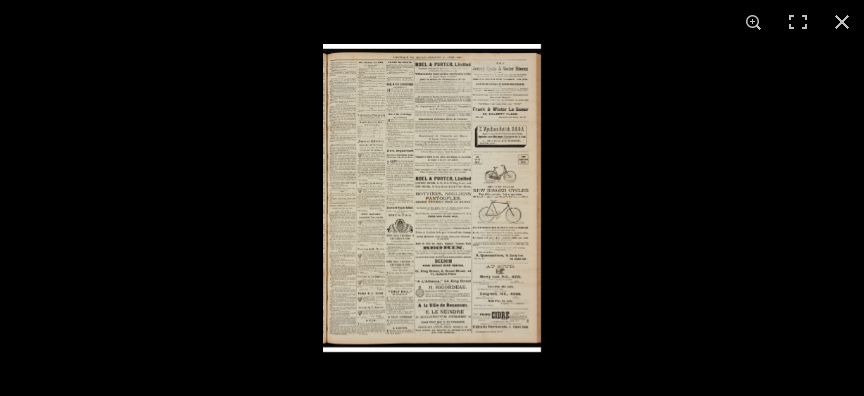 click at bounding box center [432, 198] 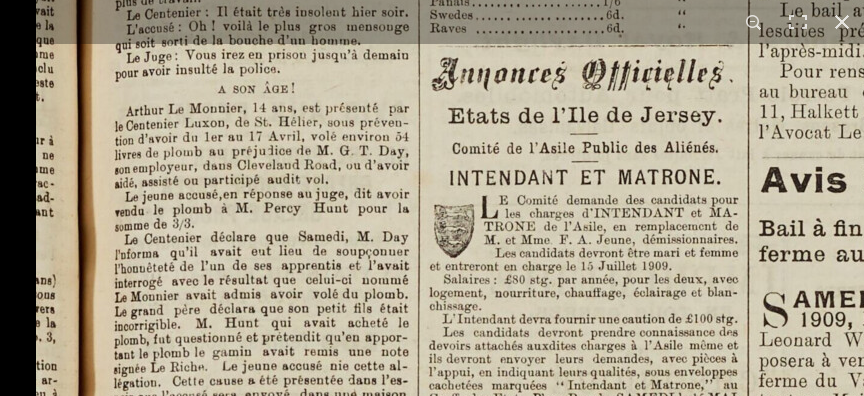 click at bounding box center [1273, 719] 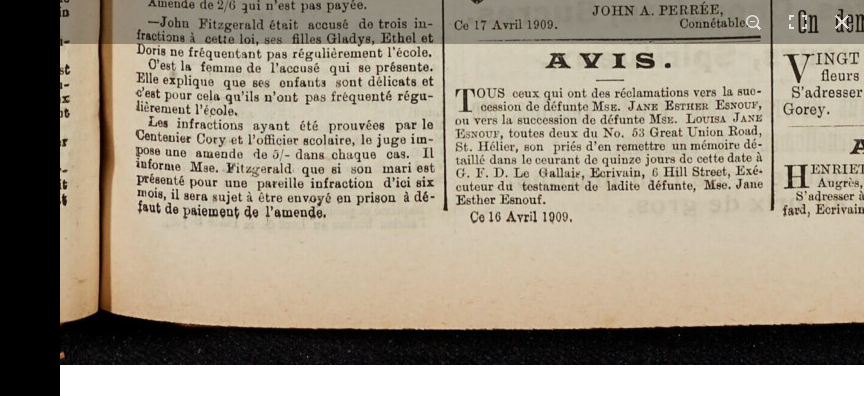 click at bounding box center [1297, -1331] 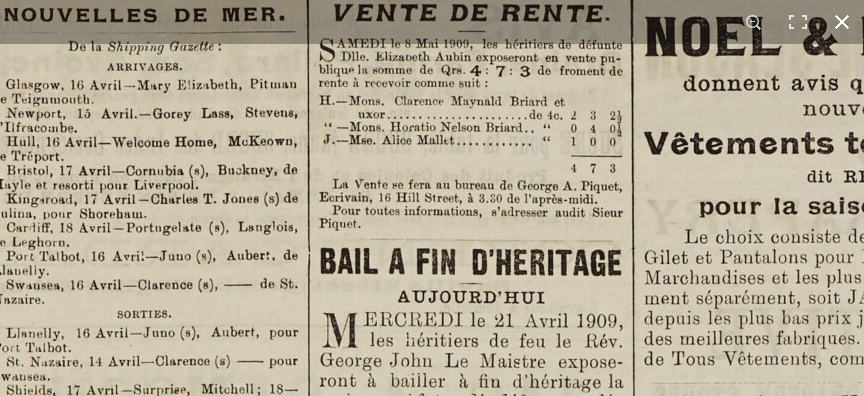 click on "1 / 1" at bounding box center (432, 198) 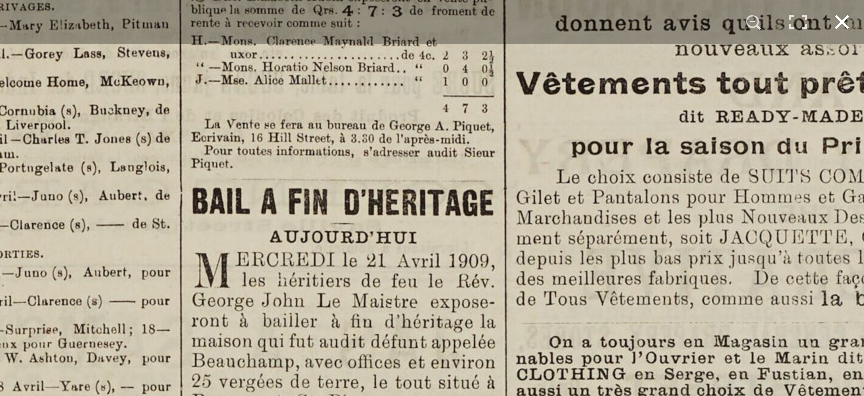click on "1 / 1" at bounding box center [432, 198] 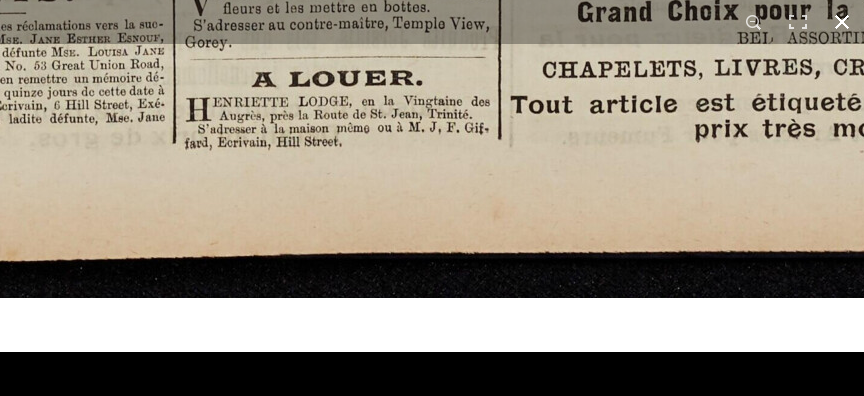click at bounding box center [842, 22] 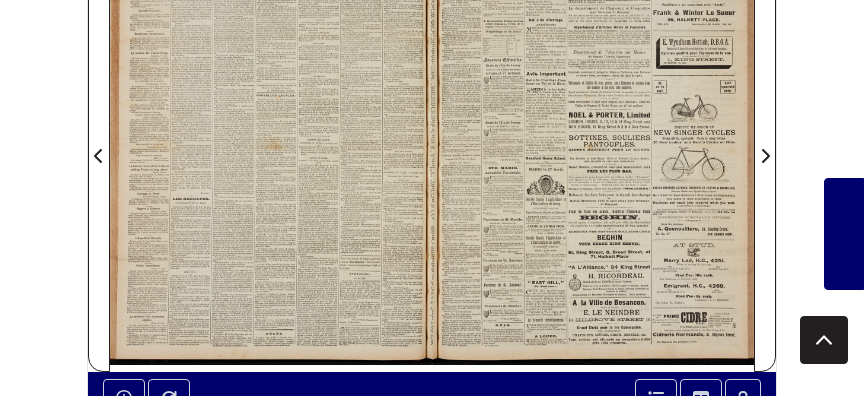 click at bounding box center [271, 144] 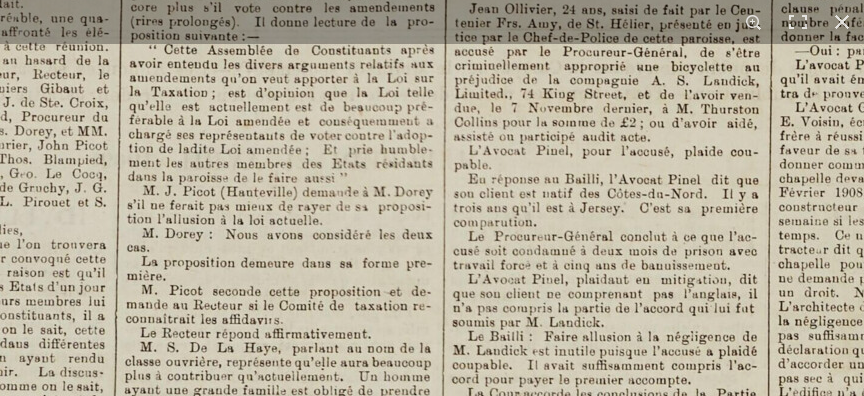click at bounding box center (236, 1394) 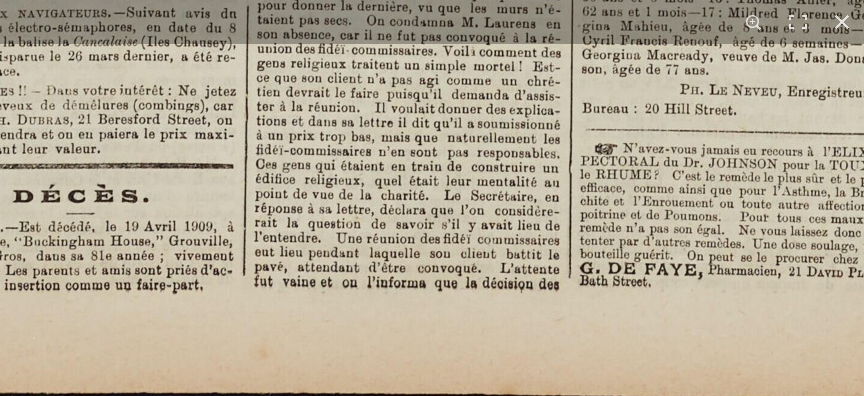 click at bounding box center (54, -1260) 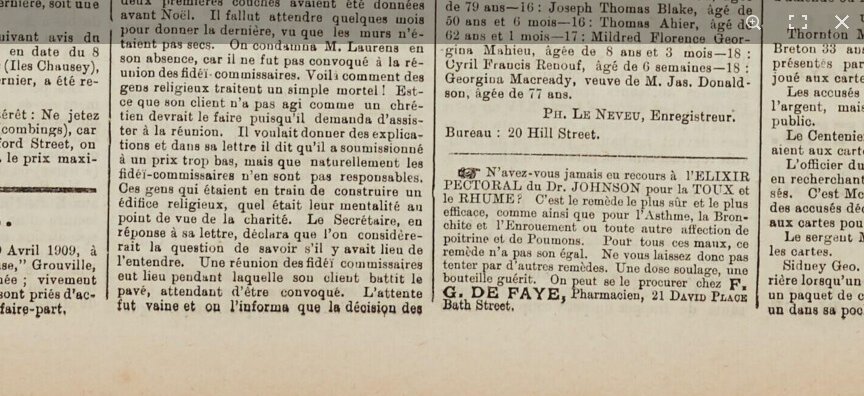 click at bounding box center [-83, -1236] 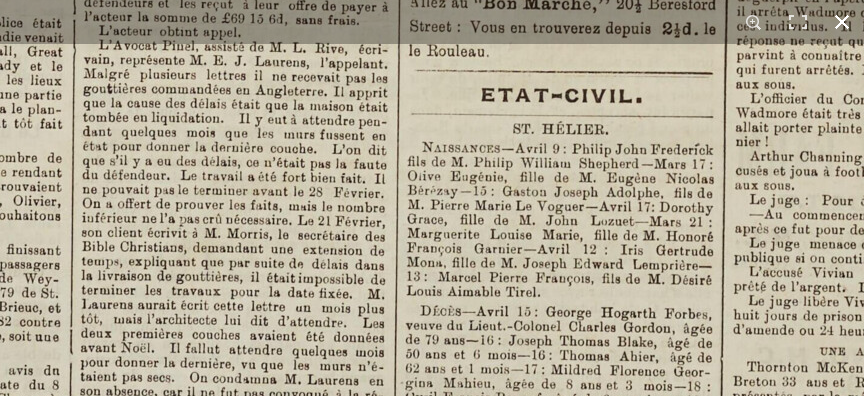 click at bounding box center [842, 22] 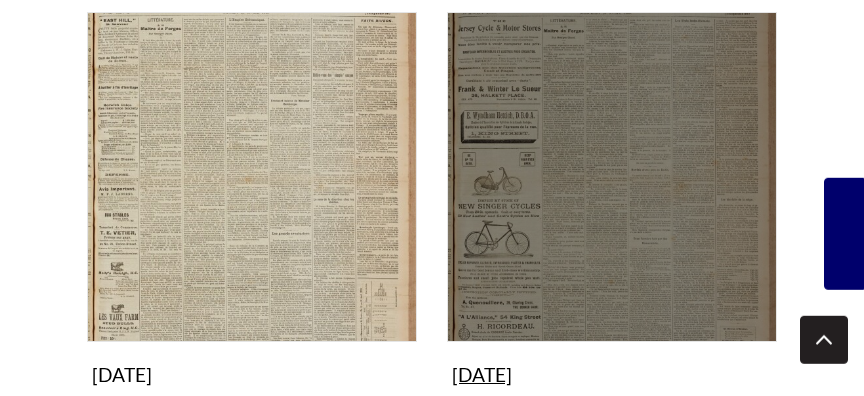 scroll, scrollTop: 1728, scrollLeft: 0, axis: vertical 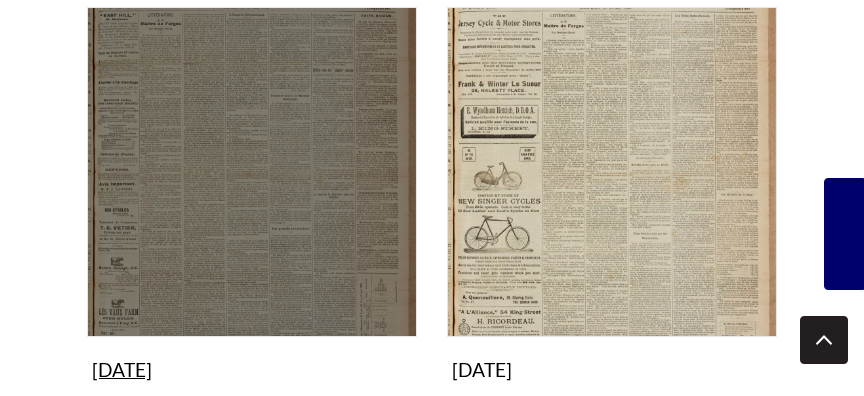 click at bounding box center [252, 172] 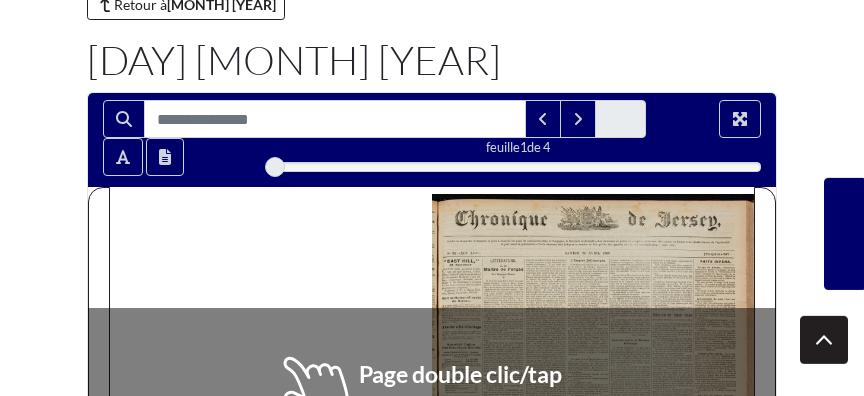 scroll, scrollTop: 324, scrollLeft: 0, axis: vertical 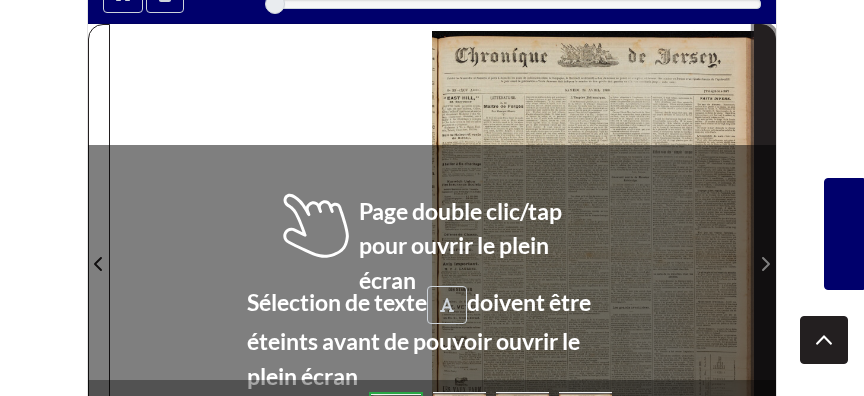 click 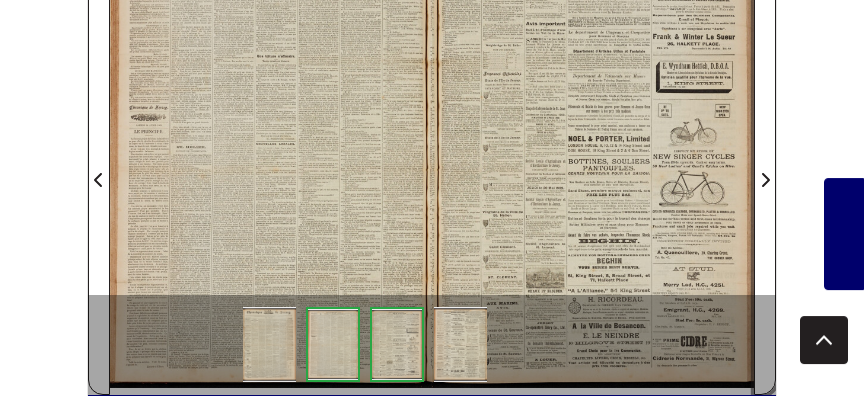 scroll, scrollTop: 540, scrollLeft: 0, axis: vertical 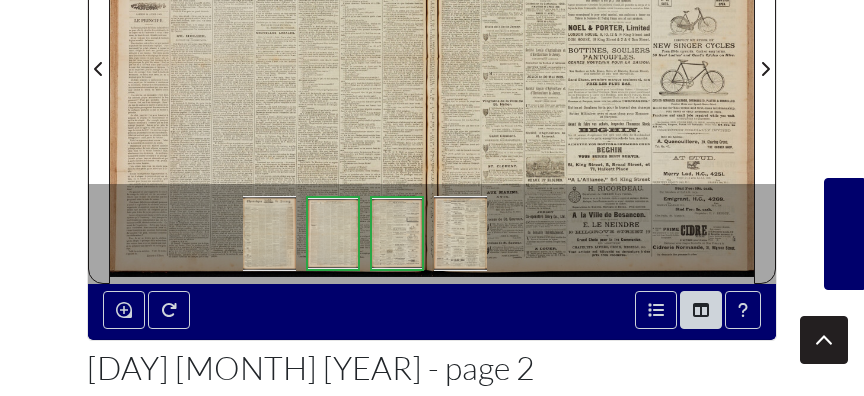 click at bounding box center (75243, 227) 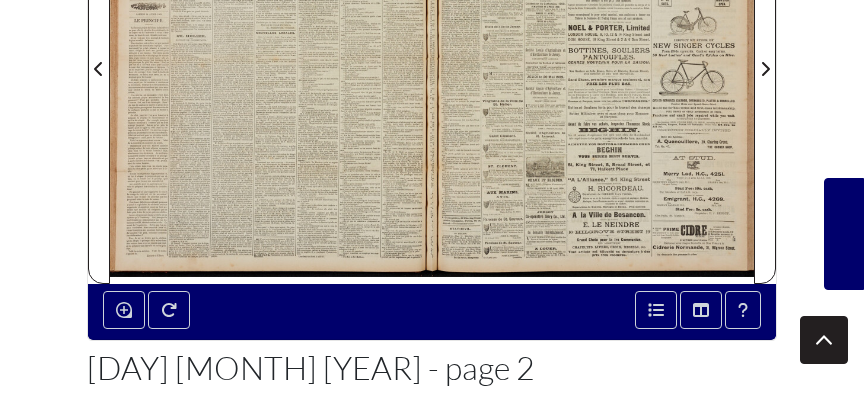 click at bounding box center (271, 57) 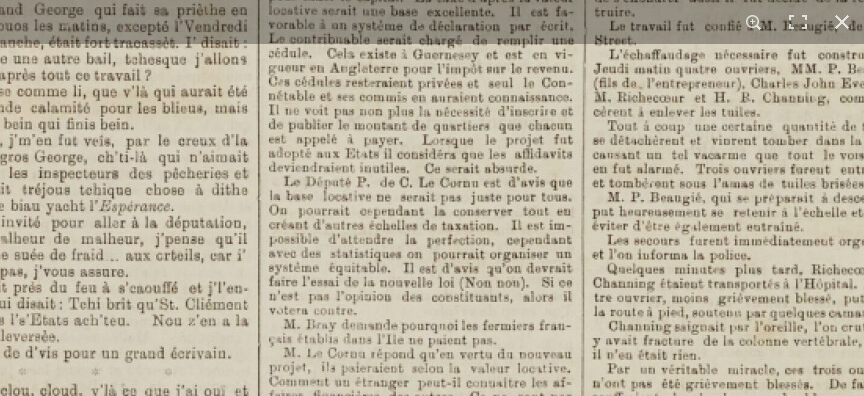 click on "1 / 1" at bounding box center [432, 198] 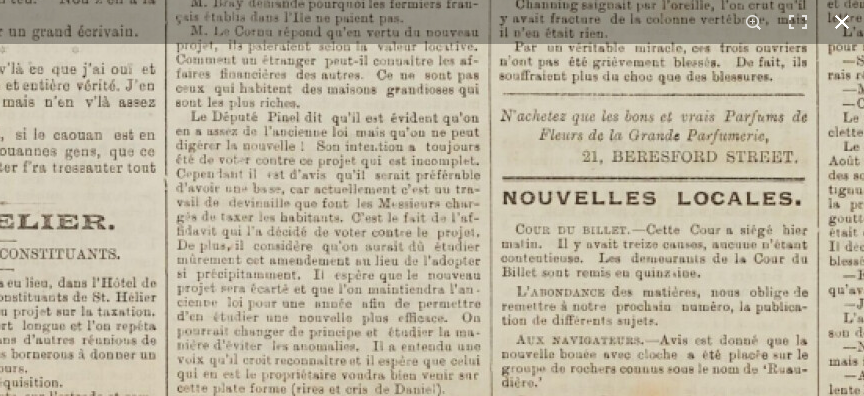 click on "1 / 1" at bounding box center [432, 198] 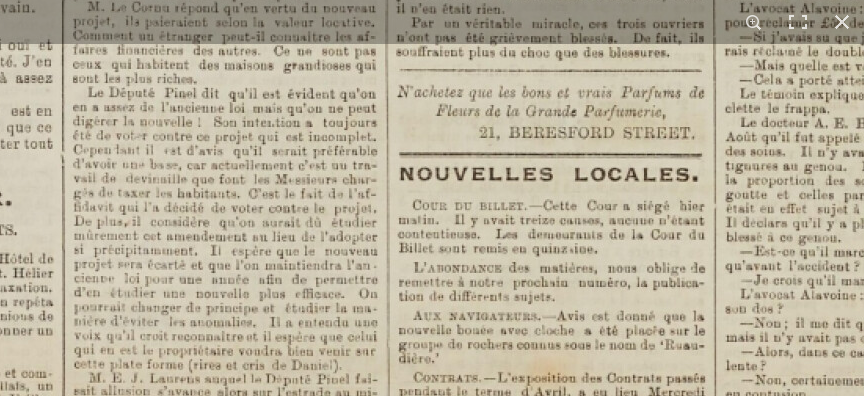 click at bounding box center [513, 354] 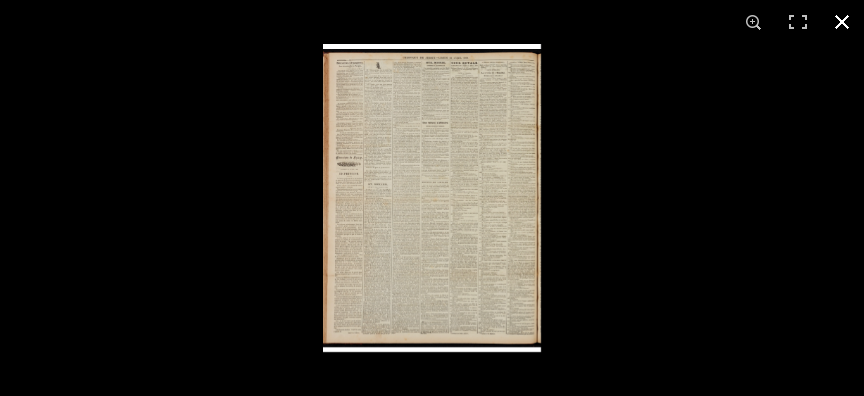 click at bounding box center (842, 22) 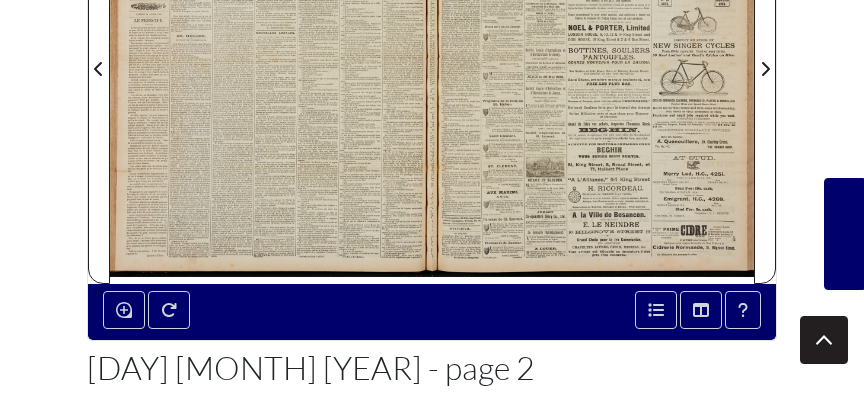 click at bounding box center (593, 57) 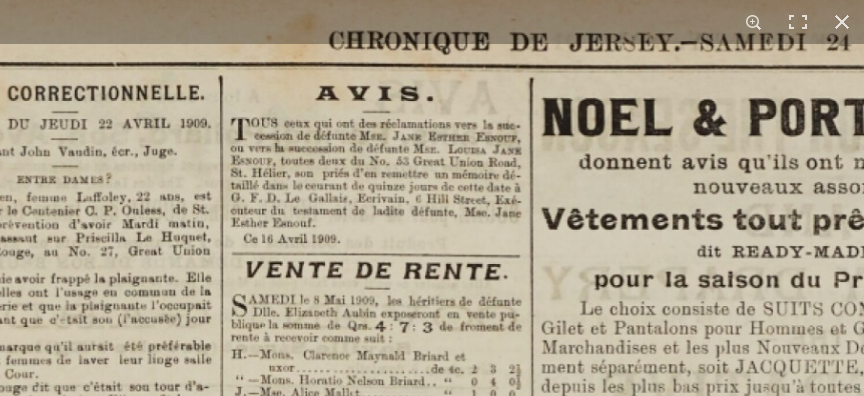 click on "1 / 1" at bounding box center [432, 198] 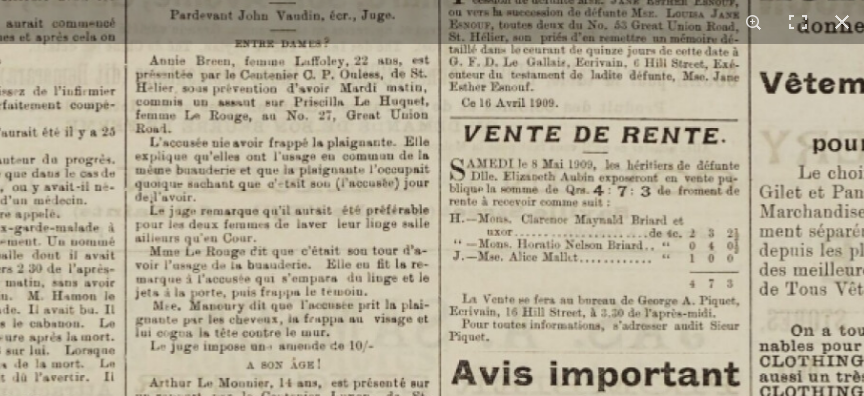 click at bounding box center [942, 1427] 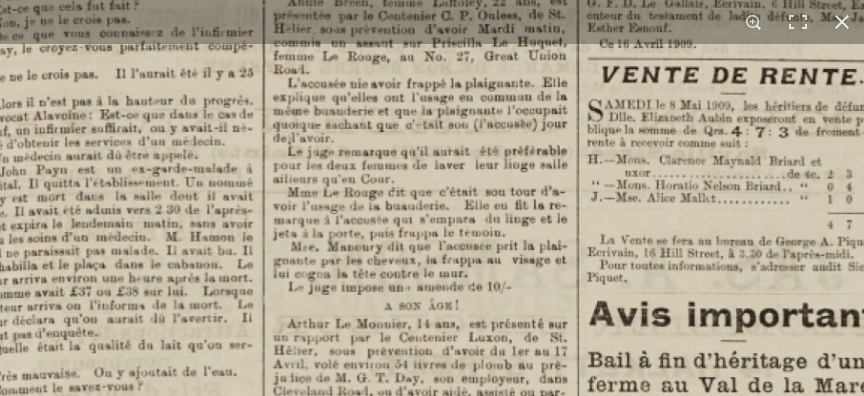 click on "1 / 1" at bounding box center (432, 198) 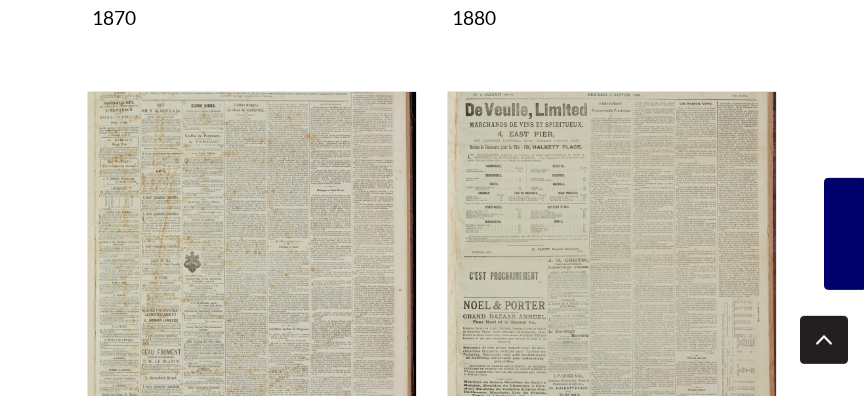 scroll, scrollTop: 2484, scrollLeft: 0, axis: vertical 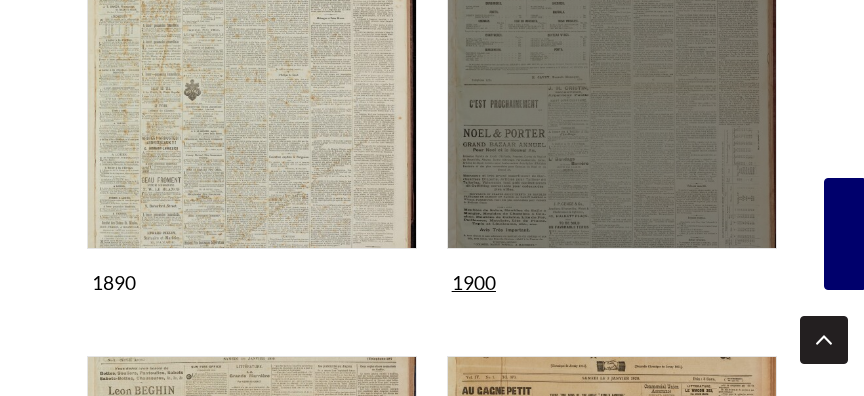 click at bounding box center (612, 84) 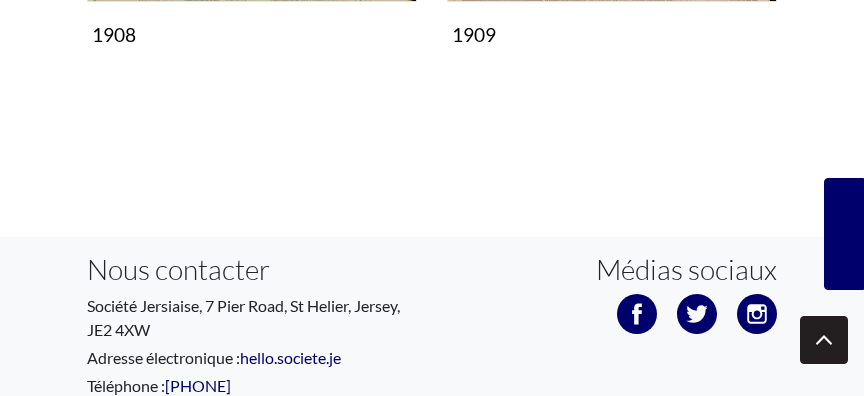 scroll, scrollTop: 2268, scrollLeft: 0, axis: vertical 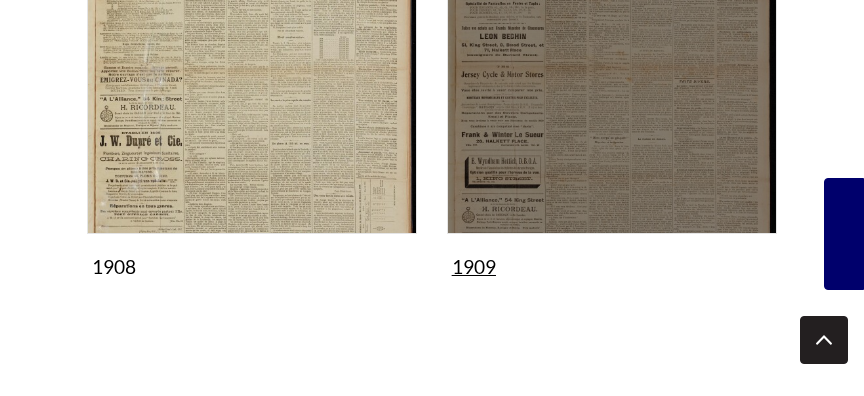 click at bounding box center (612, 69) 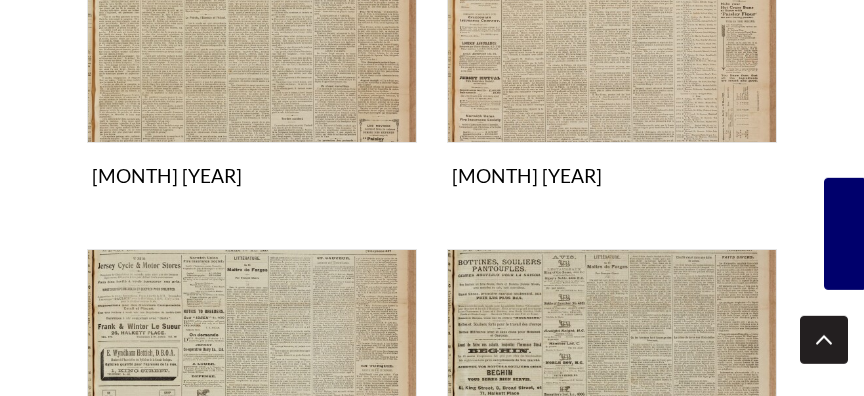 scroll, scrollTop: 1080, scrollLeft: 0, axis: vertical 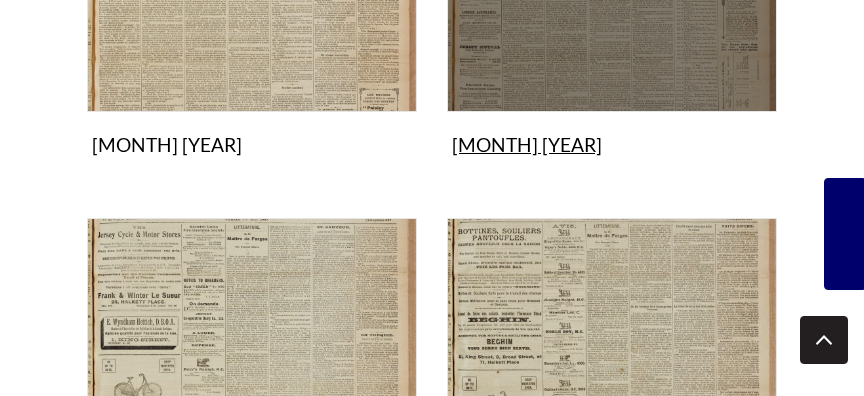 click at bounding box center (612, -53) 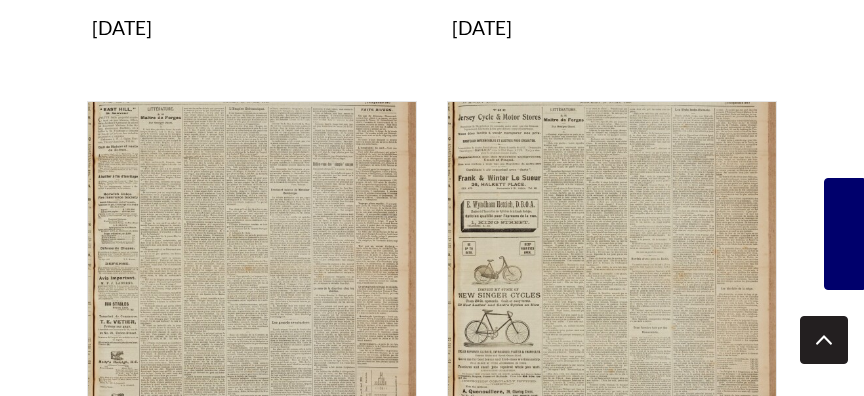 scroll, scrollTop: 1728, scrollLeft: 0, axis: vertical 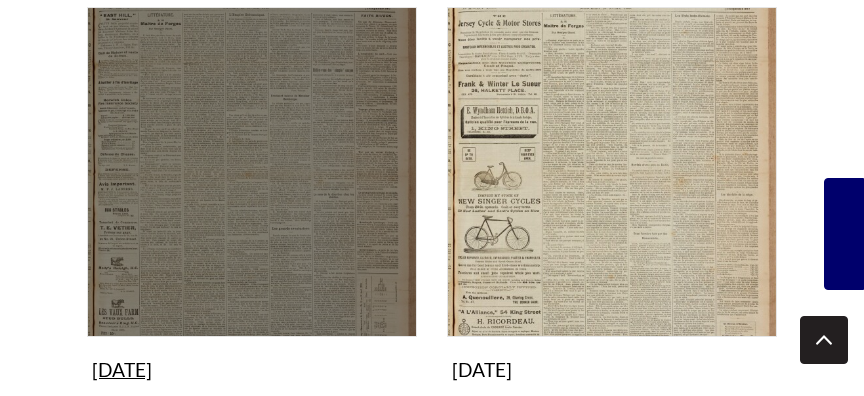 click at bounding box center [252, 172] 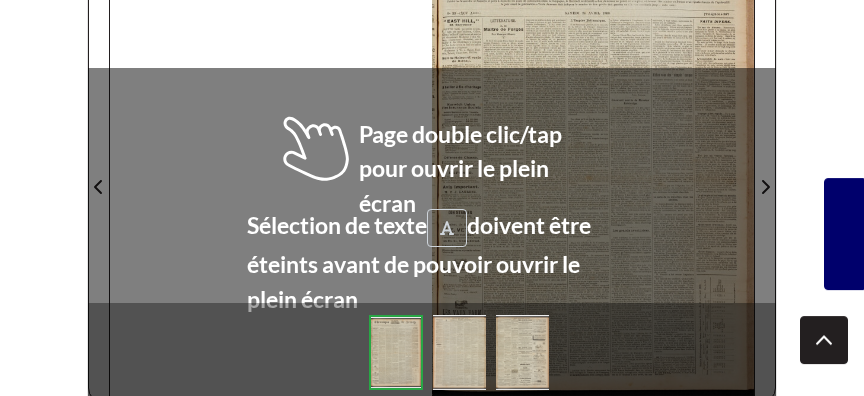 scroll, scrollTop: 432, scrollLeft: 0, axis: vertical 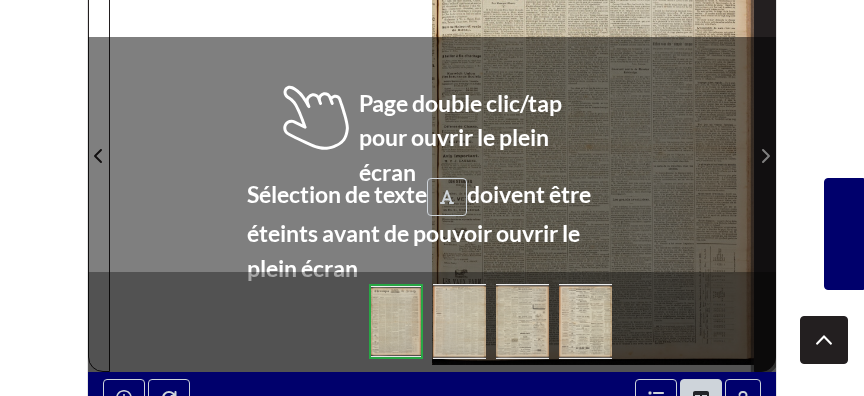 click 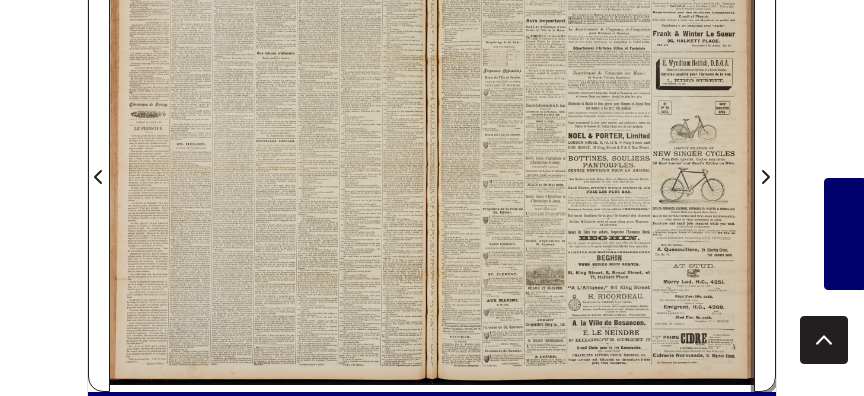 scroll, scrollTop: 540, scrollLeft: 0, axis: vertical 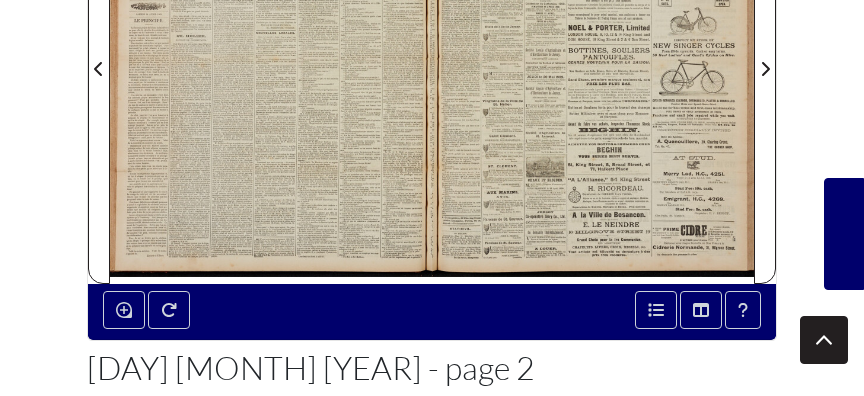 click at bounding box center [593, 57] 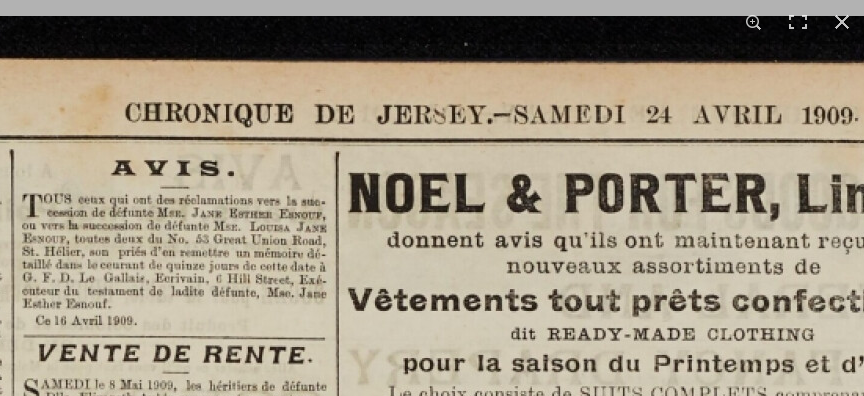 click at bounding box center [539, 1710] 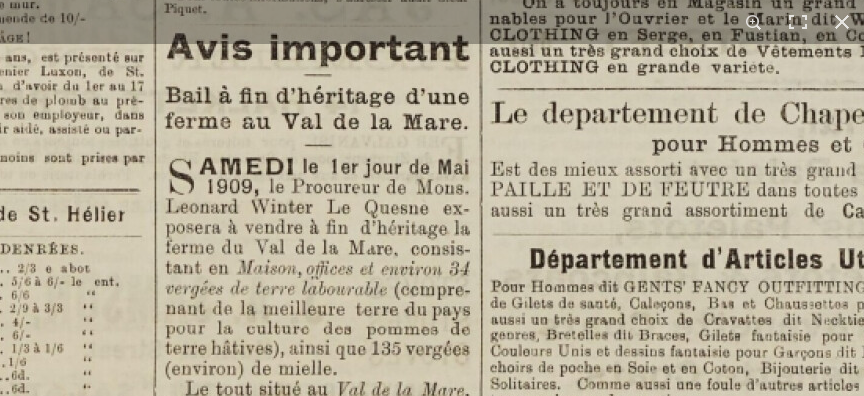 click at bounding box center (681, 1153) 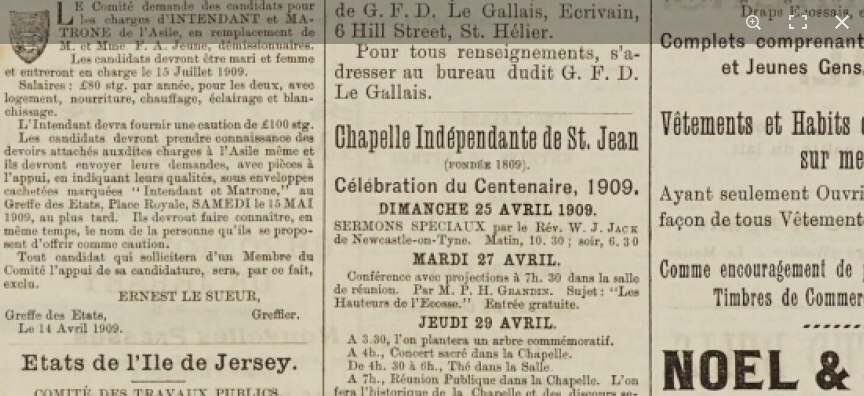 click at bounding box center (852, 591) 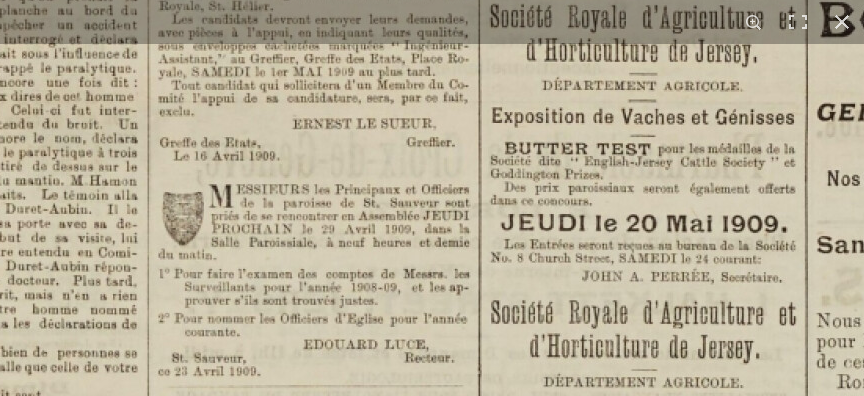 click at bounding box center [1008, 66] 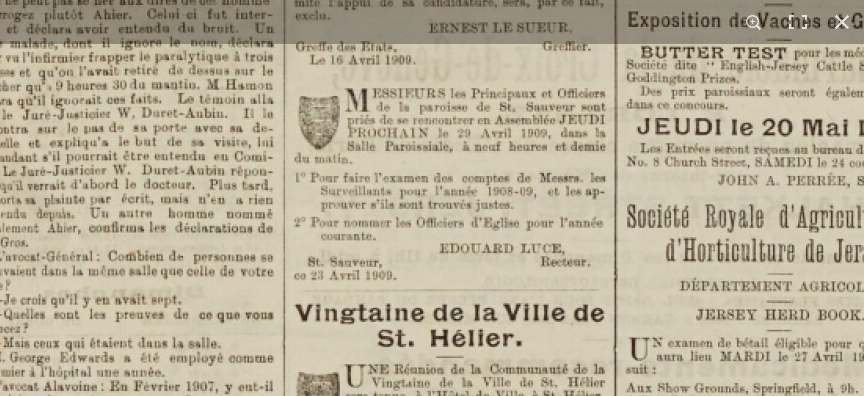 click at bounding box center (1144, -30) 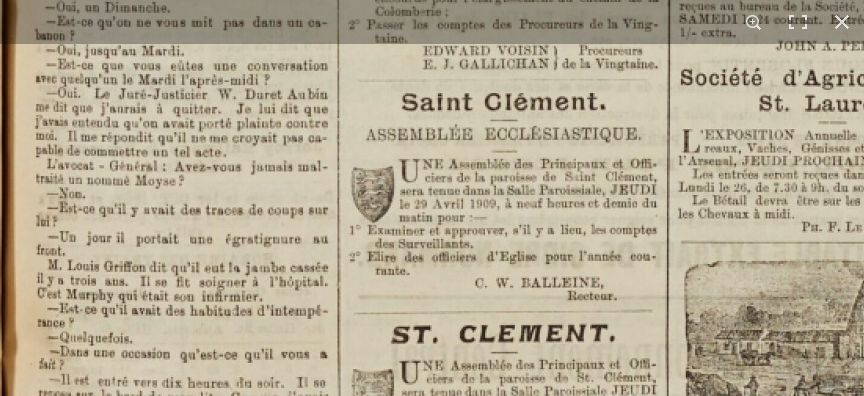 click at bounding box center [1198, -510] 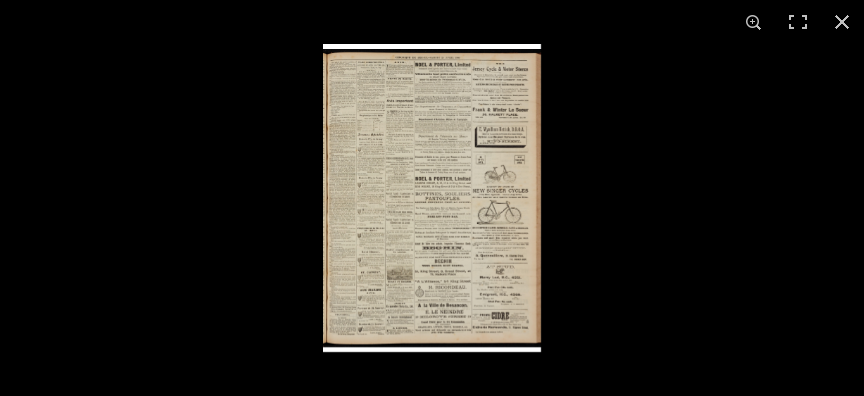 click at bounding box center [432, 198] 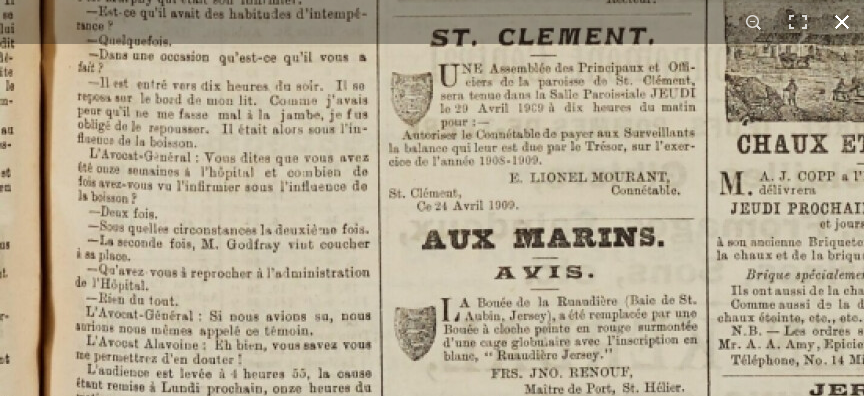 click at bounding box center (842, 22) 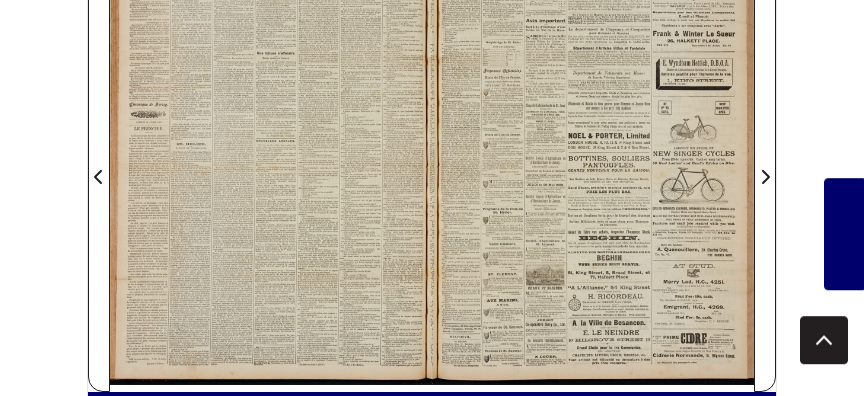 scroll, scrollTop: 324, scrollLeft: 0, axis: vertical 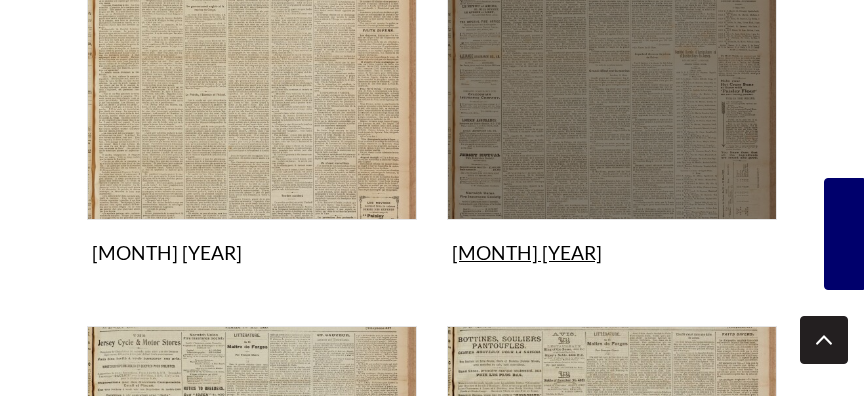 click at bounding box center (612, 55) 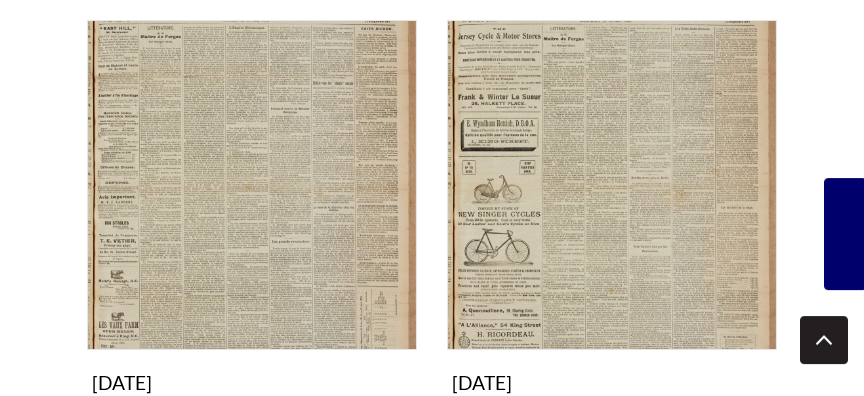 scroll, scrollTop: 1728, scrollLeft: 0, axis: vertical 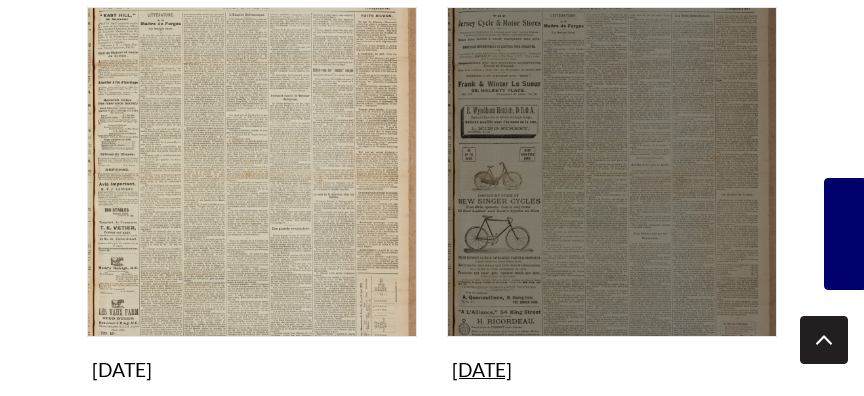 click at bounding box center (612, 172) 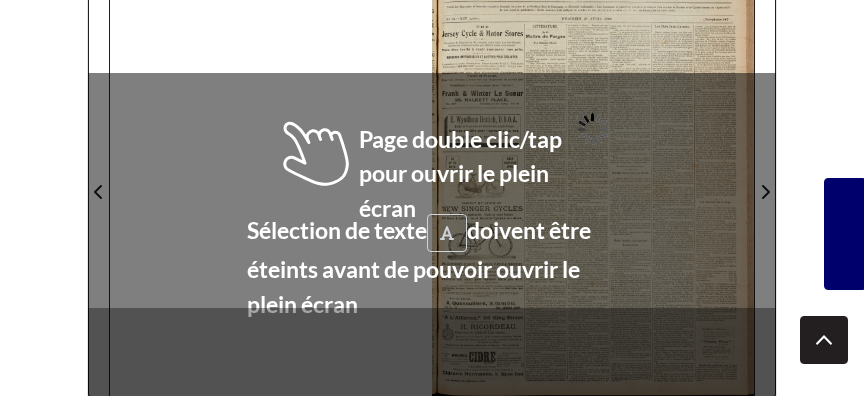scroll, scrollTop: 432, scrollLeft: 0, axis: vertical 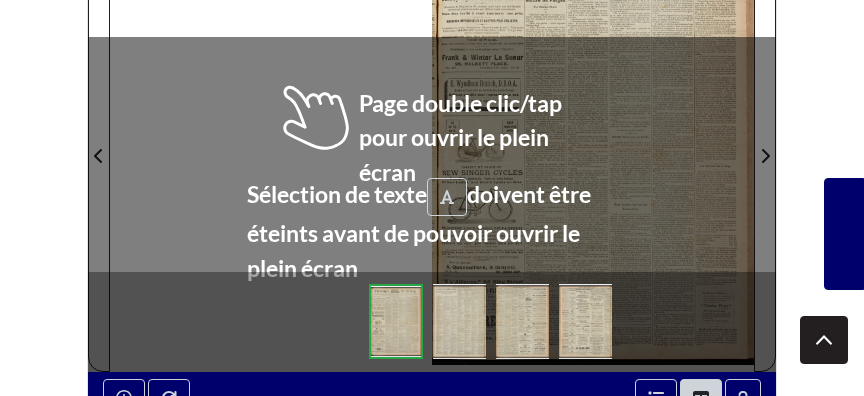click at bounding box center [459, 321] 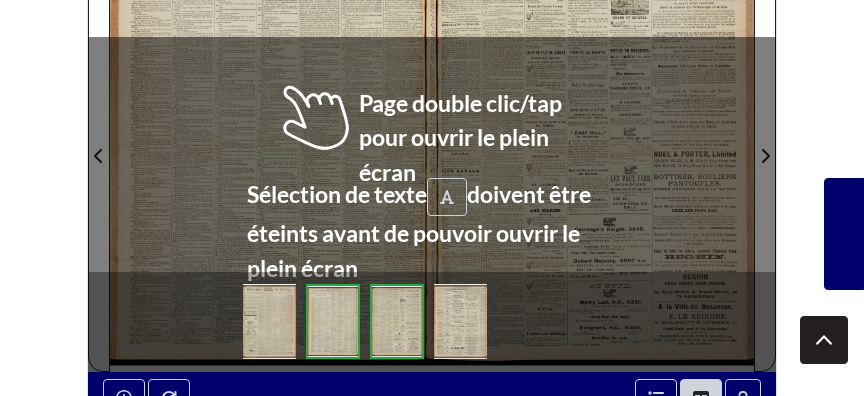 click at bounding box center [593, 144] 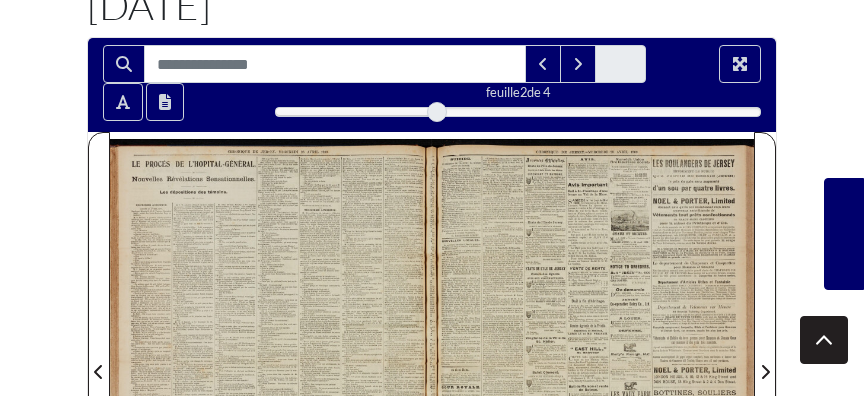 scroll, scrollTop: 324, scrollLeft: 0, axis: vertical 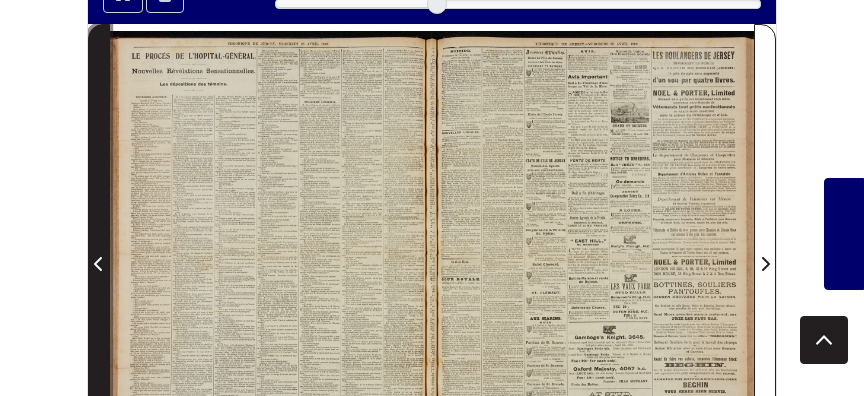 click at bounding box center (99, 264) 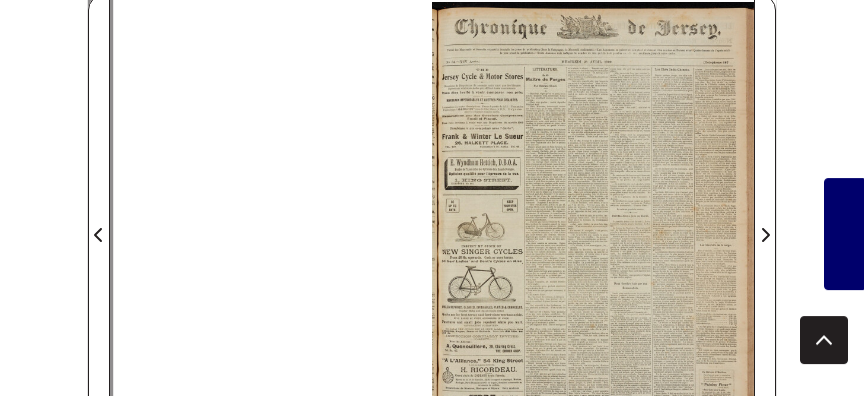 scroll, scrollTop: 324, scrollLeft: 0, axis: vertical 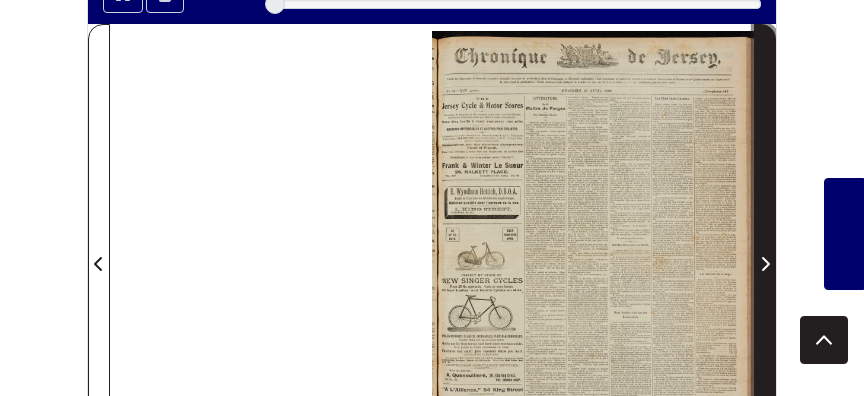 click 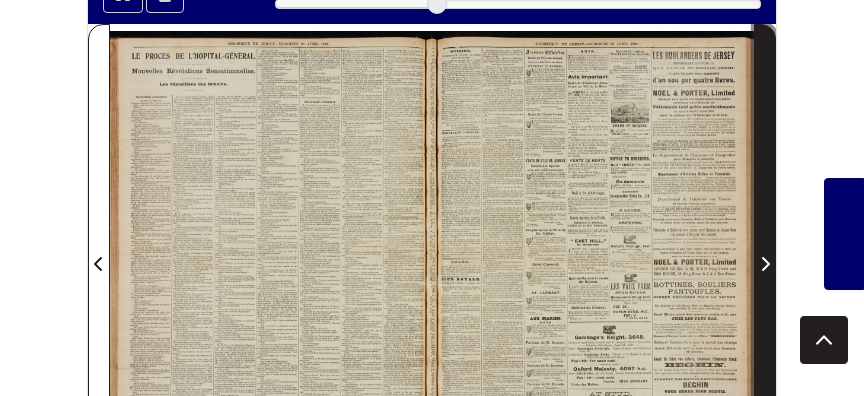 click 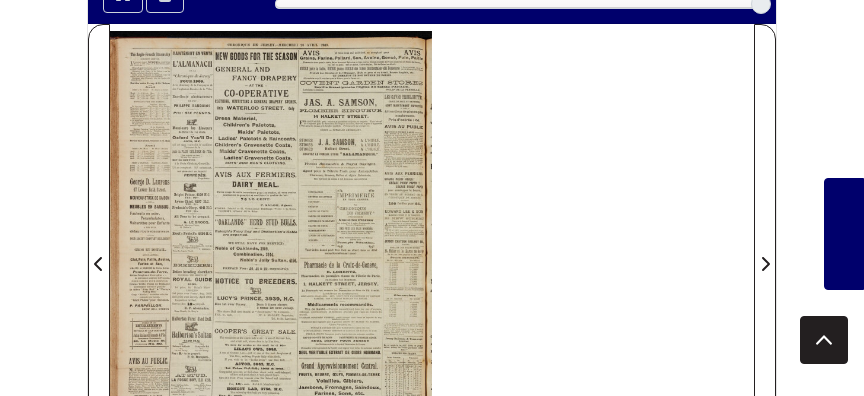 drag, startPoint x: 305, startPoint y: 228, endPoint x: 423, endPoint y: 179, distance: 127.769325 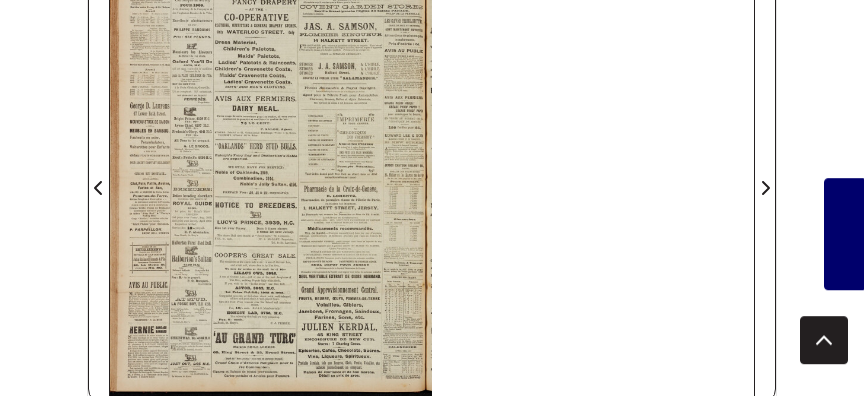 scroll, scrollTop: 432, scrollLeft: 0, axis: vertical 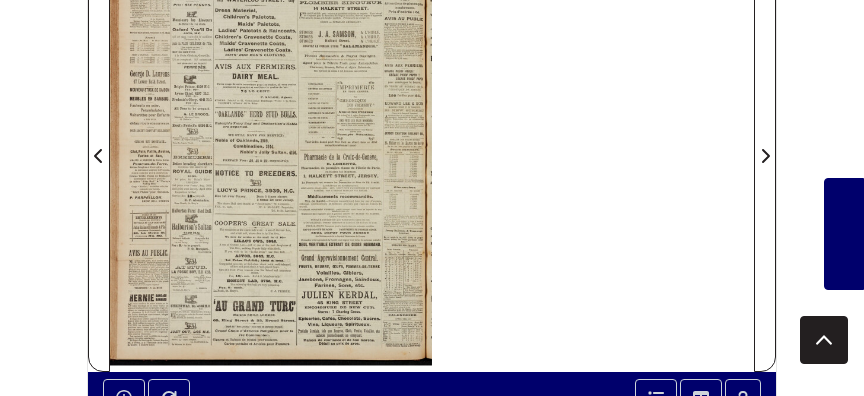 click at bounding box center (271, 144) 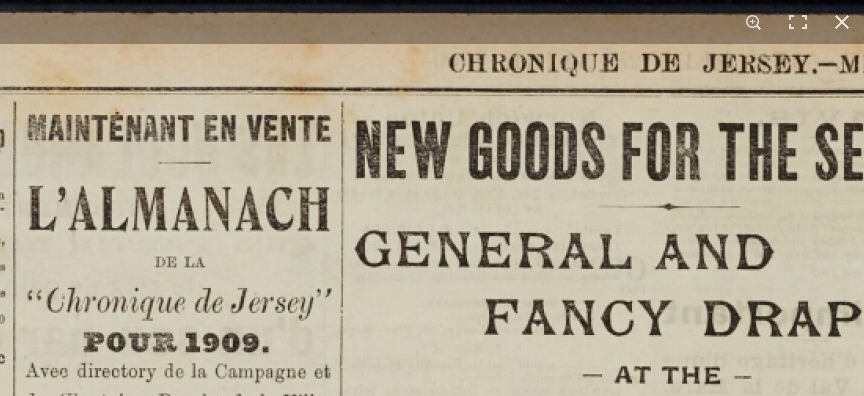 click at bounding box center (782, 1654) 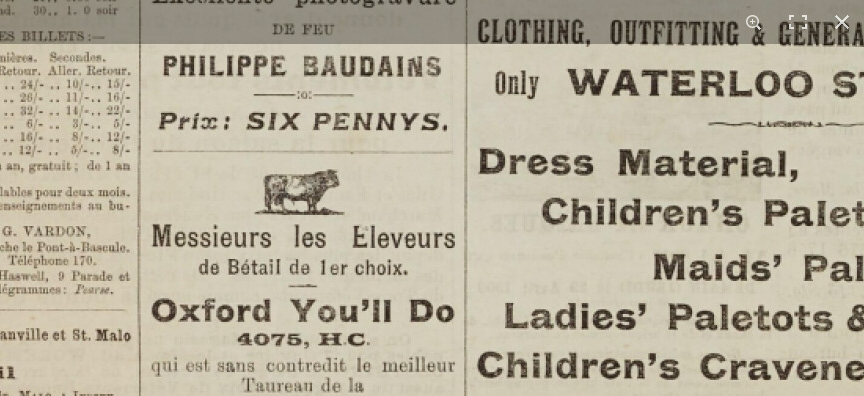 click at bounding box center (908, 1190) 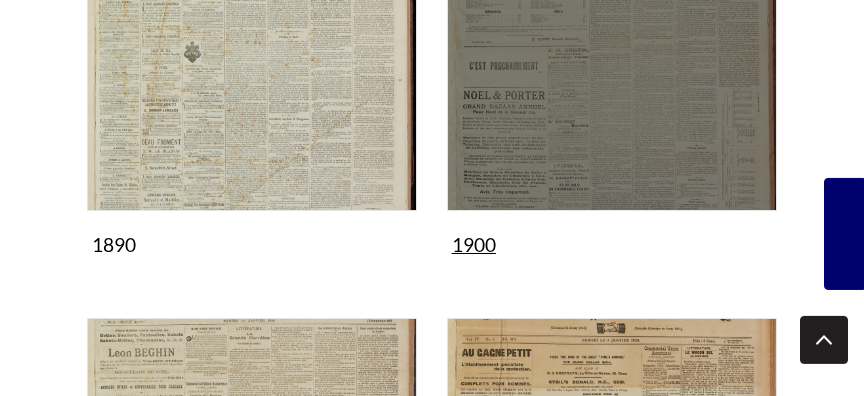scroll, scrollTop: 2484, scrollLeft: 0, axis: vertical 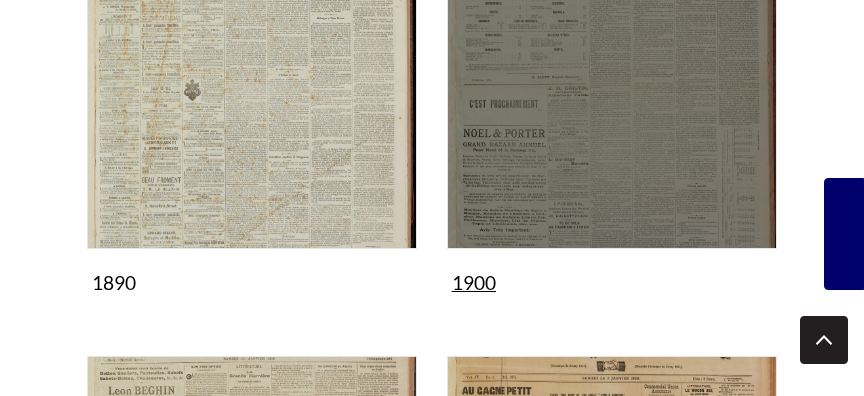 click at bounding box center [612, 84] 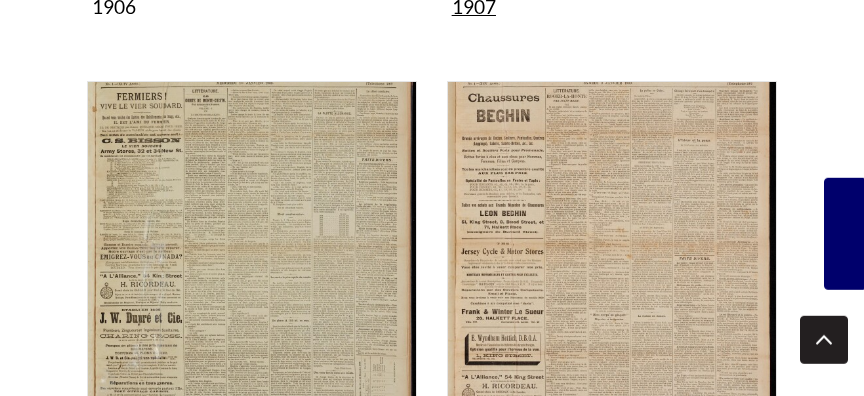 scroll, scrollTop: 2160, scrollLeft: 0, axis: vertical 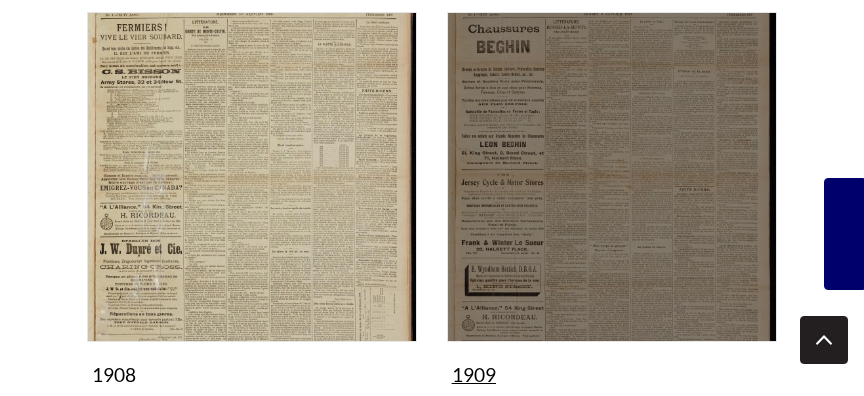 click at bounding box center [612, 177] 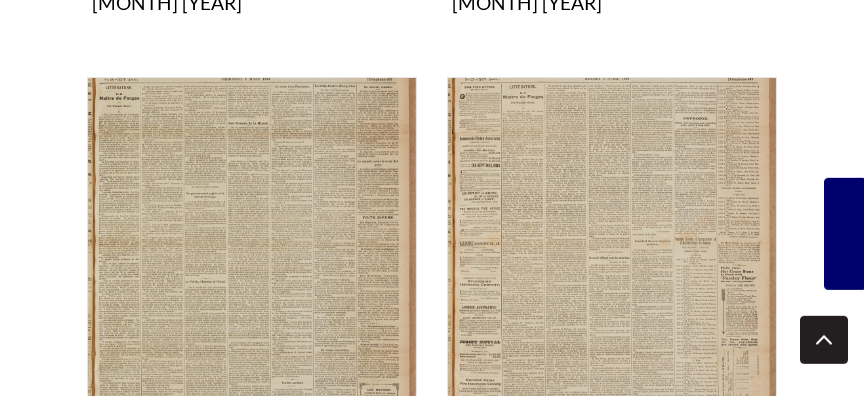 scroll, scrollTop: 972, scrollLeft: 0, axis: vertical 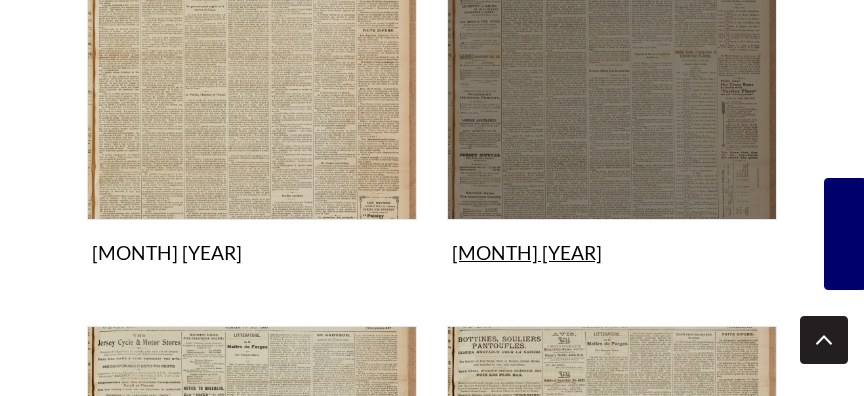 click at bounding box center (612, 55) 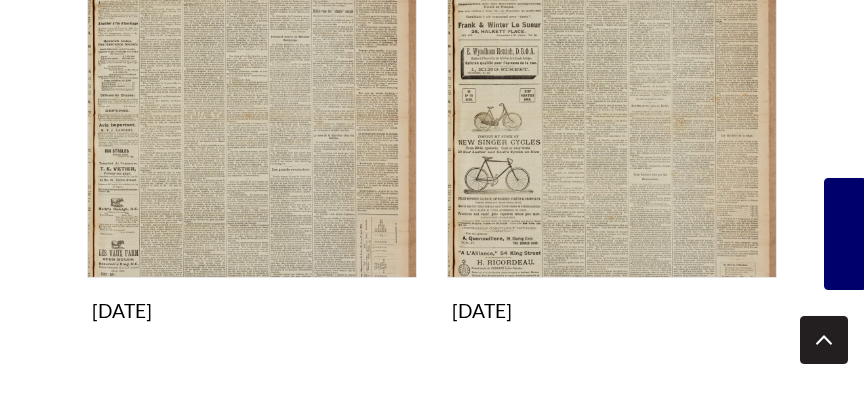 scroll, scrollTop: 1836, scrollLeft: 0, axis: vertical 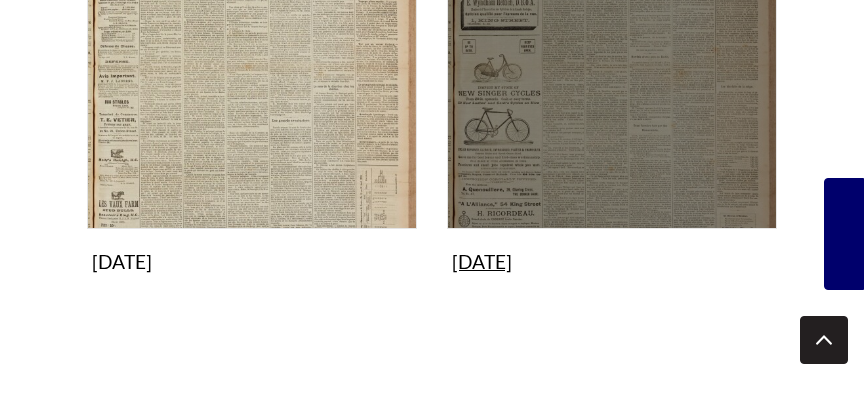 click at bounding box center (612, 64) 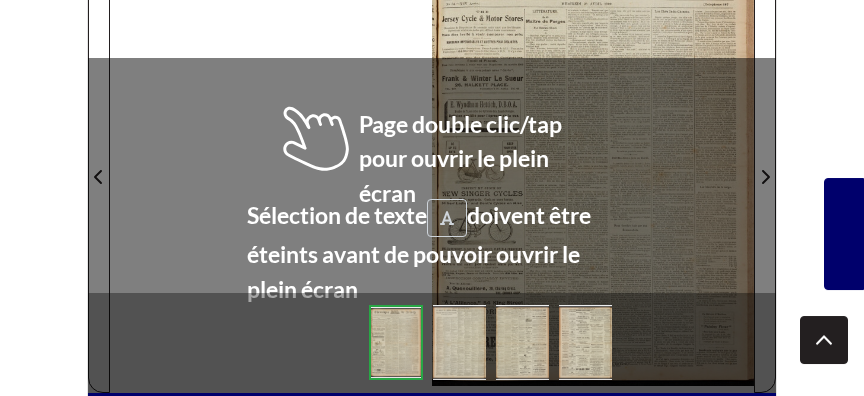 scroll, scrollTop: 432, scrollLeft: 0, axis: vertical 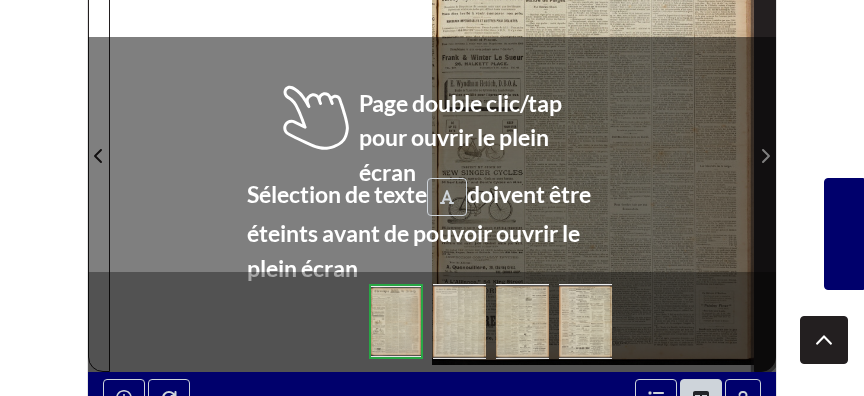 click at bounding box center (765, 156) 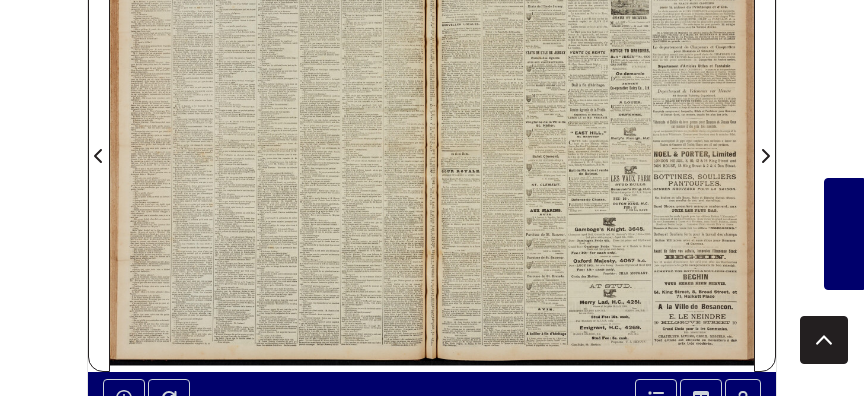 click at bounding box center [593, 144] 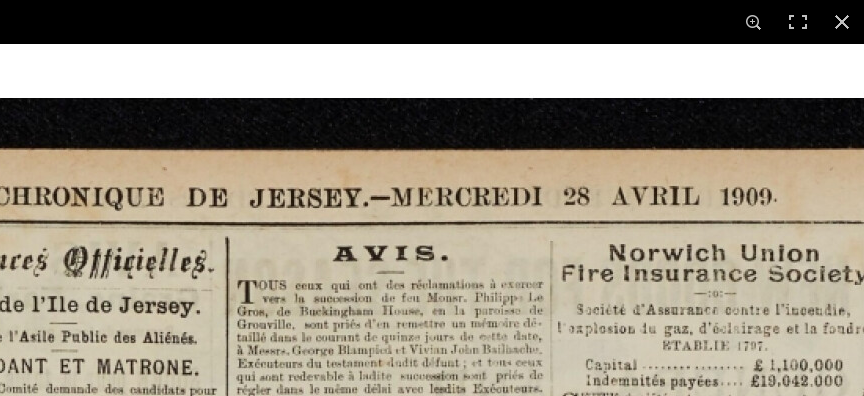 click at bounding box center [430, 1794] 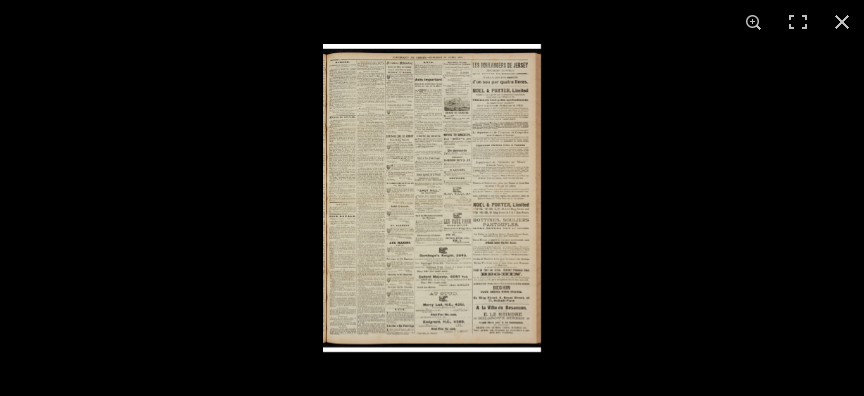 click at bounding box center [432, 198] 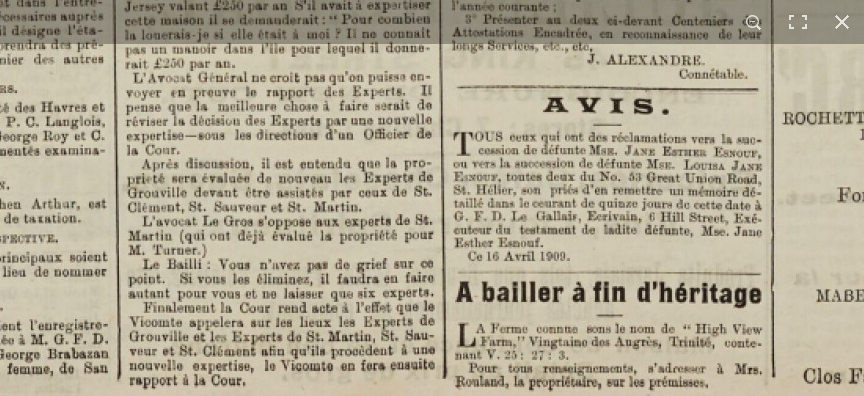 click at bounding box center [968, -1161] 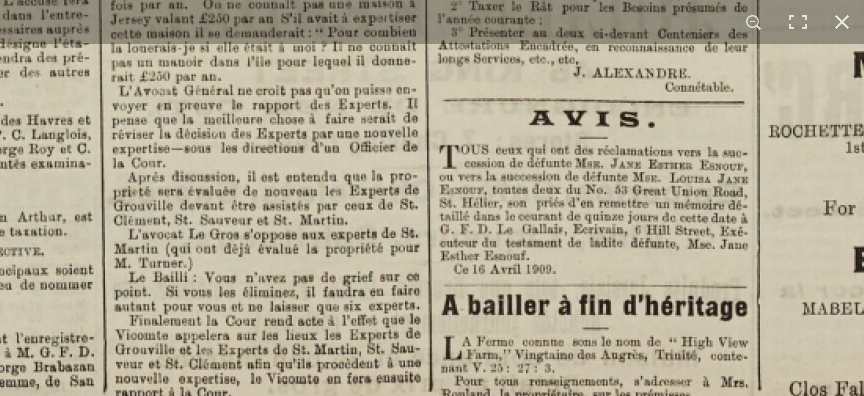 click at bounding box center (954, -1148) 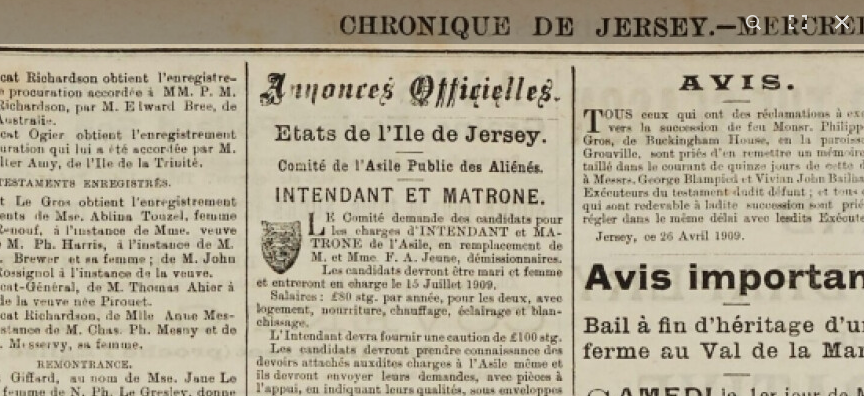 click at bounding box center (776, 1623) 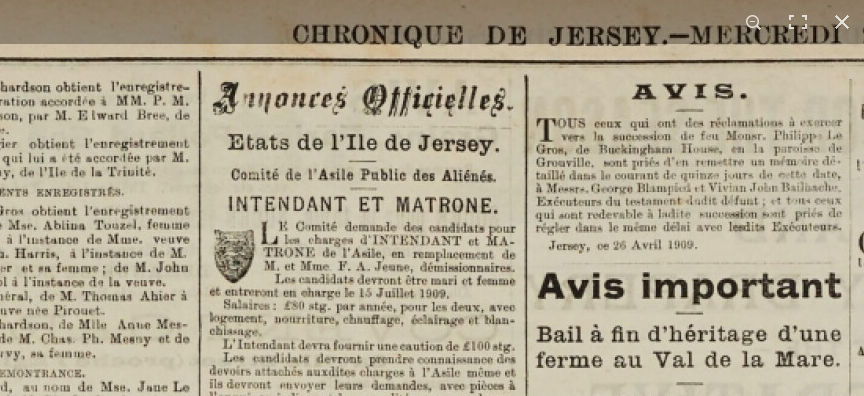 click at bounding box center [729, 1632] 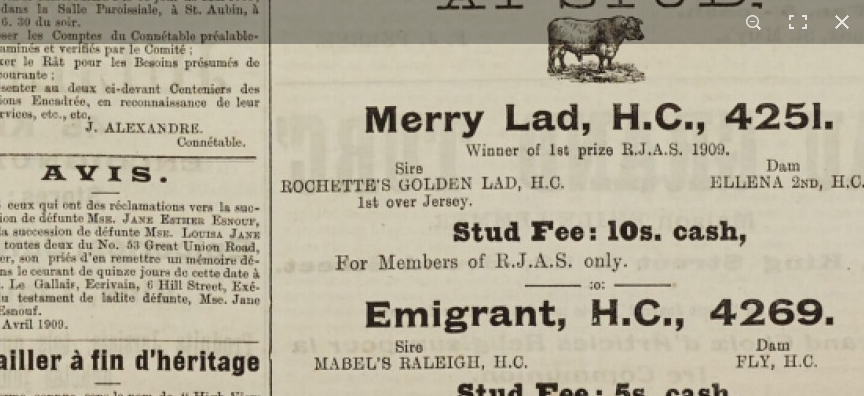 click at bounding box center [466, -1093] 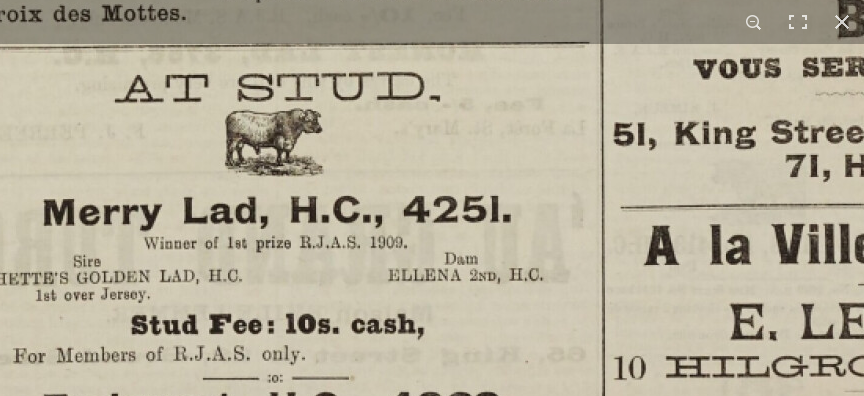 click at bounding box center [144, -1000] 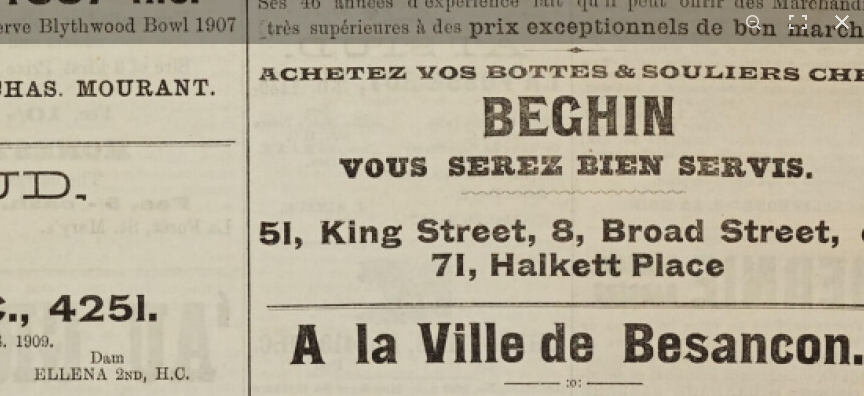 click at bounding box center [-210, -901] 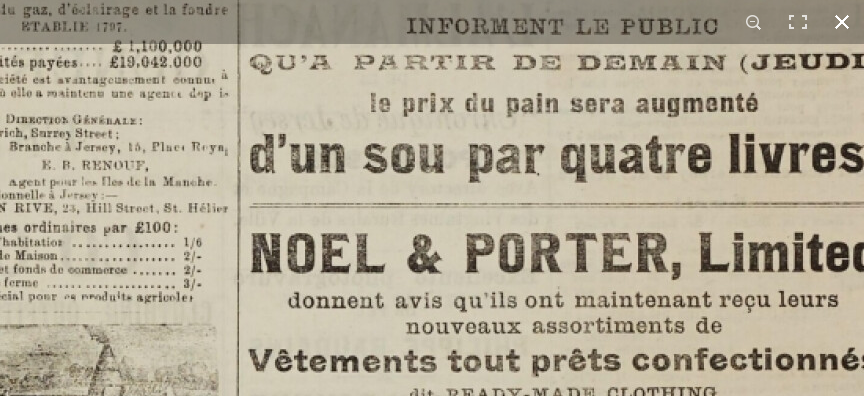 click at bounding box center [842, 22] 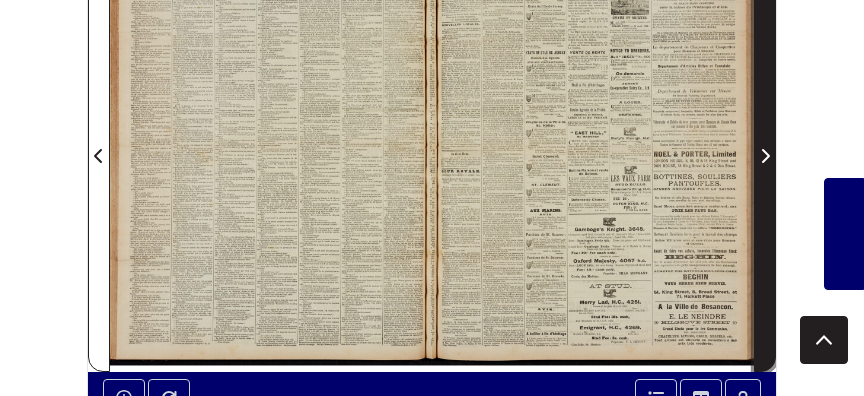 click 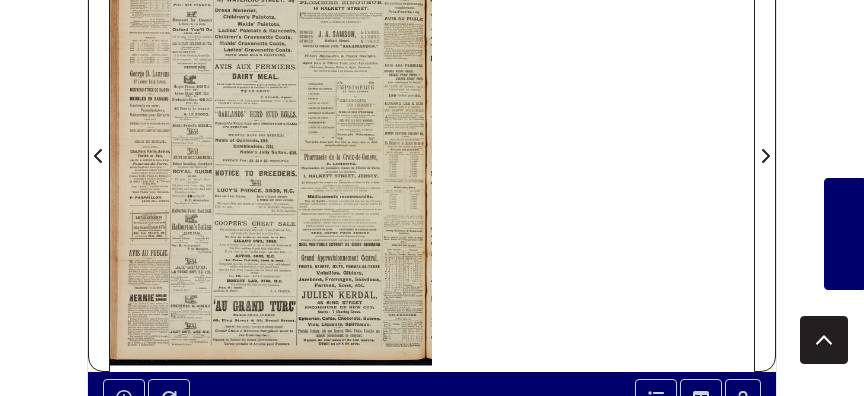 drag, startPoint x: 342, startPoint y: 151, endPoint x: 373, endPoint y: 173, distance: 38.013157 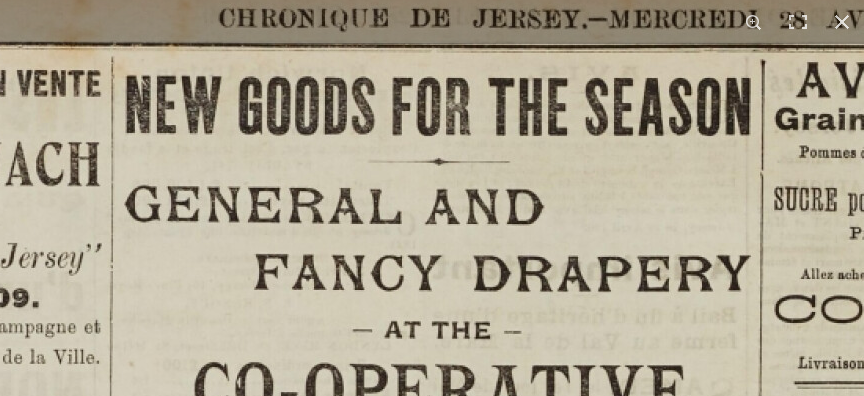 click at bounding box center [552, 1609] 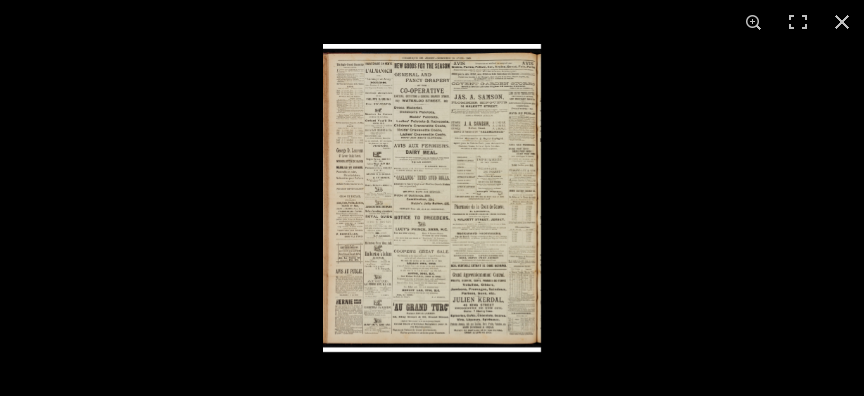 click at bounding box center (432, 198) 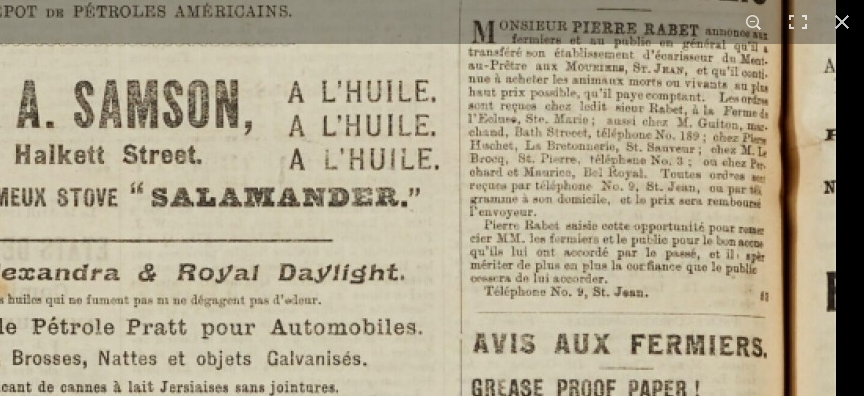 click at bounding box center [-401, 949] 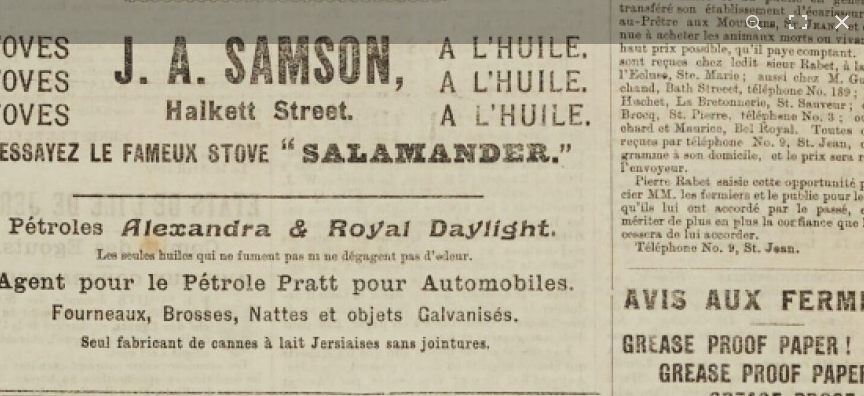 click at bounding box center [-250, 905] 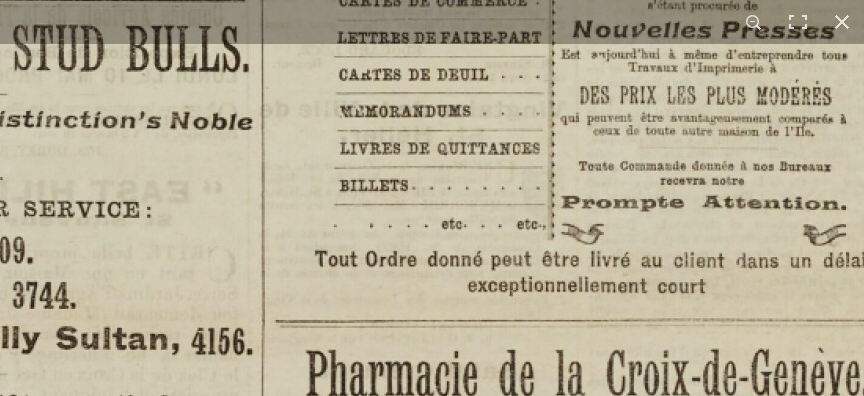 click at bounding box center [52, 277] 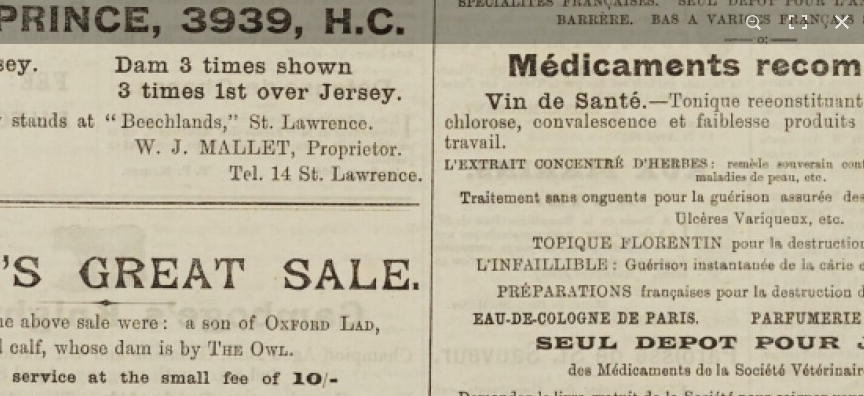 click at bounding box center (226, -336) 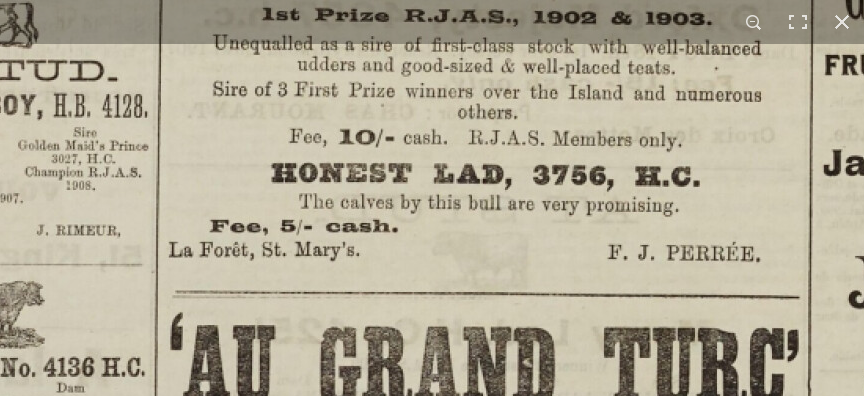 click at bounding box center (611, -874) 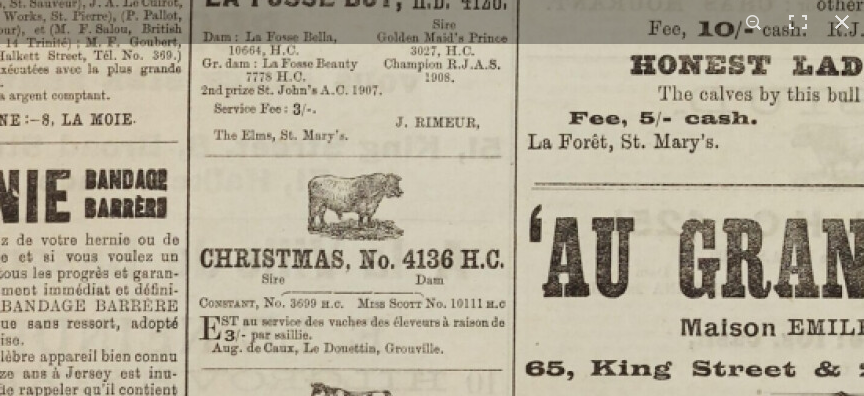 click on "1 / 1" at bounding box center [432, 198] 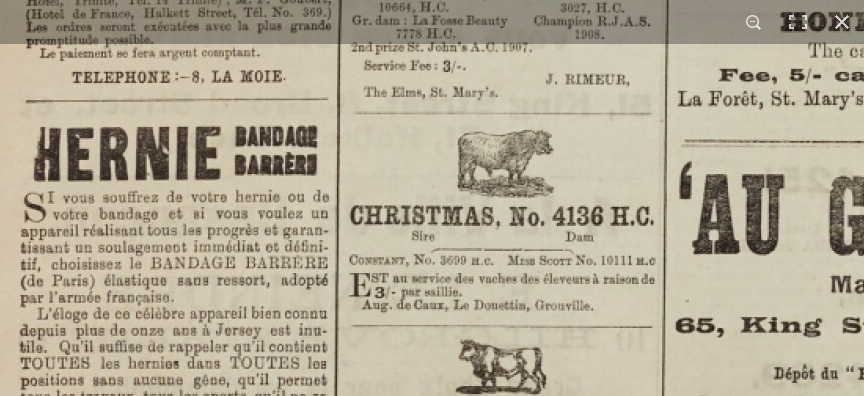 click on "1 / 1" at bounding box center [432, 198] 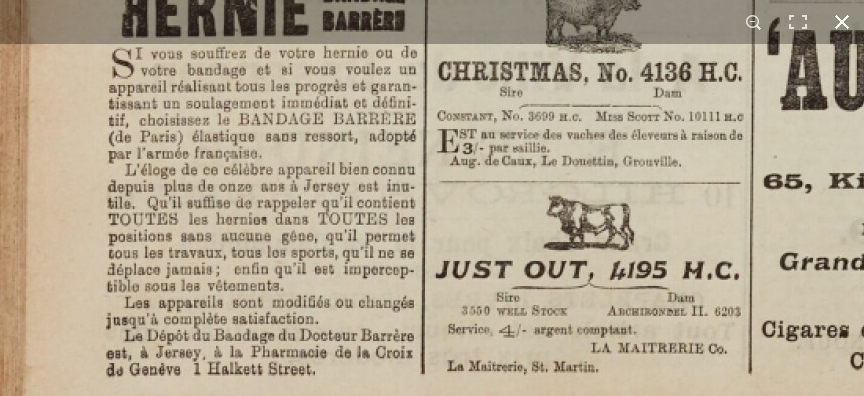 click at bounding box center (842, 22) 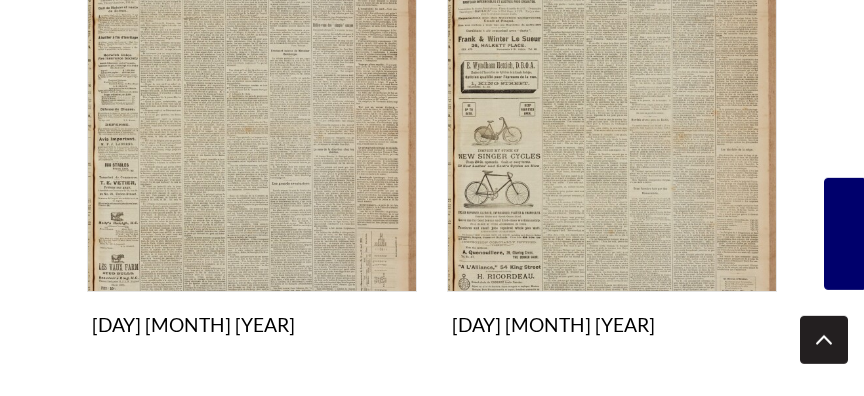 scroll, scrollTop: 1728, scrollLeft: 0, axis: vertical 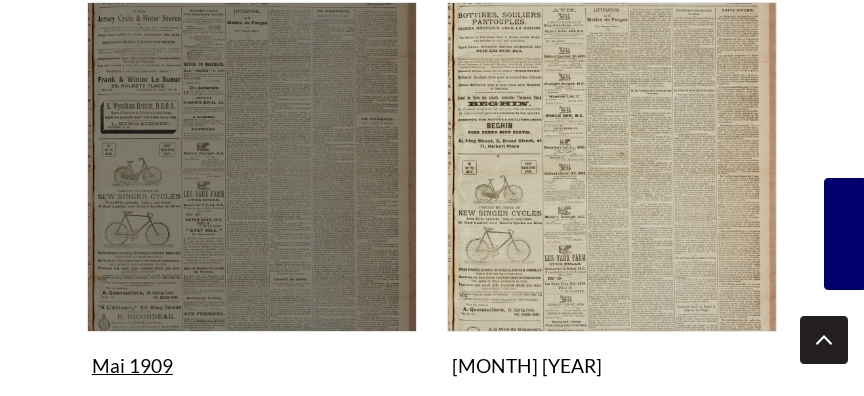 click at bounding box center [252, 167] 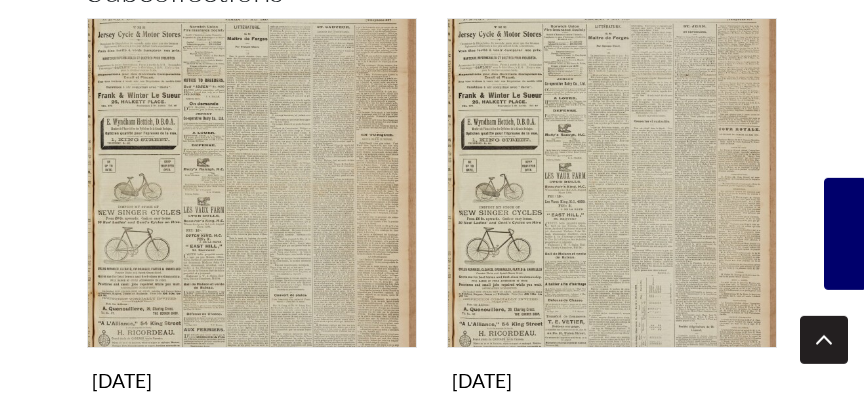 scroll, scrollTop: 432, scrollLeft: 0, axis: vertical 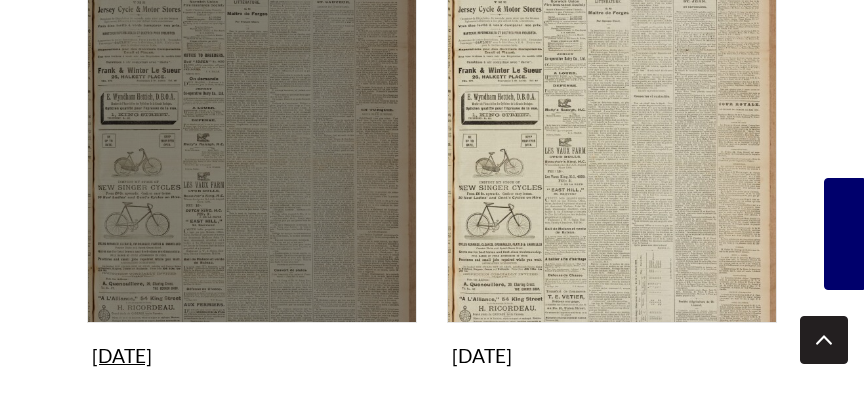 click at bounding box center [252, 158] 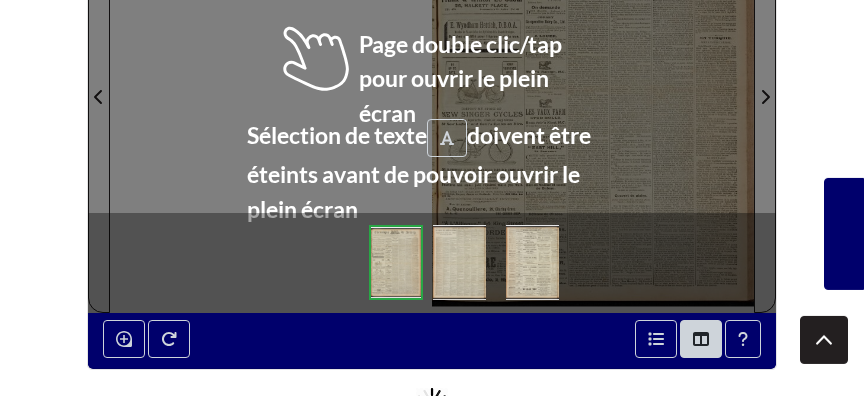 scroll, scrollTop: 540, scrollLeft: 0, axis: vertical 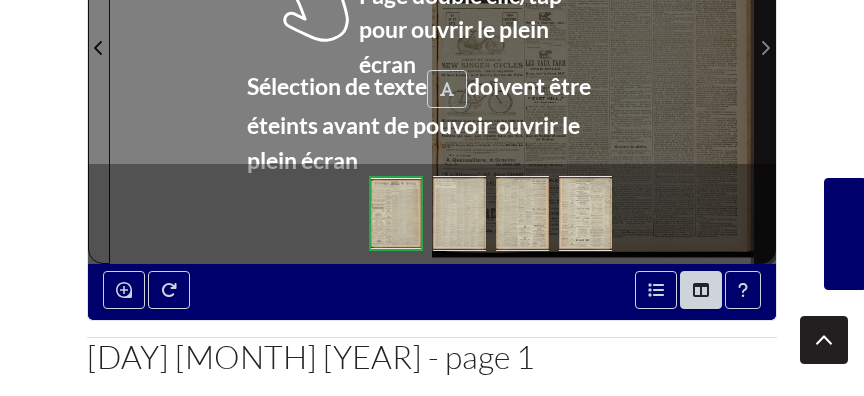 click 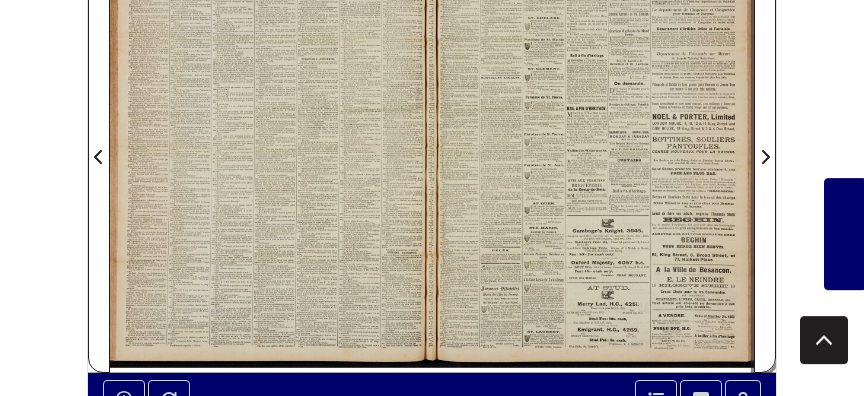 scroll, scrollTop: 432, scrollLeft: 0, axis: vertical 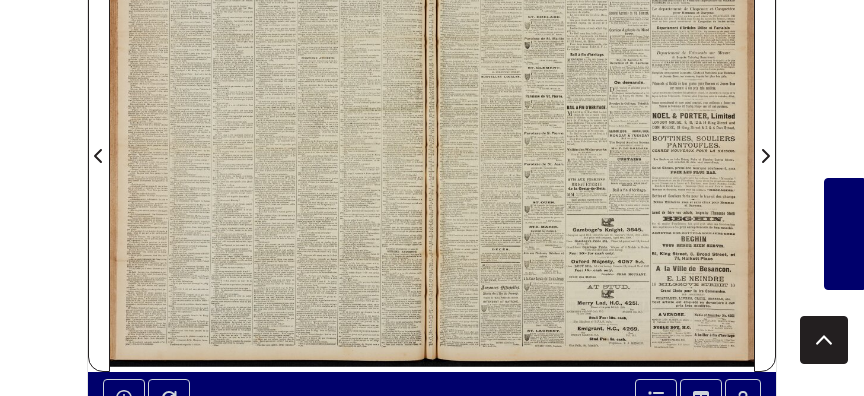 click at bounding box center [271, 144] 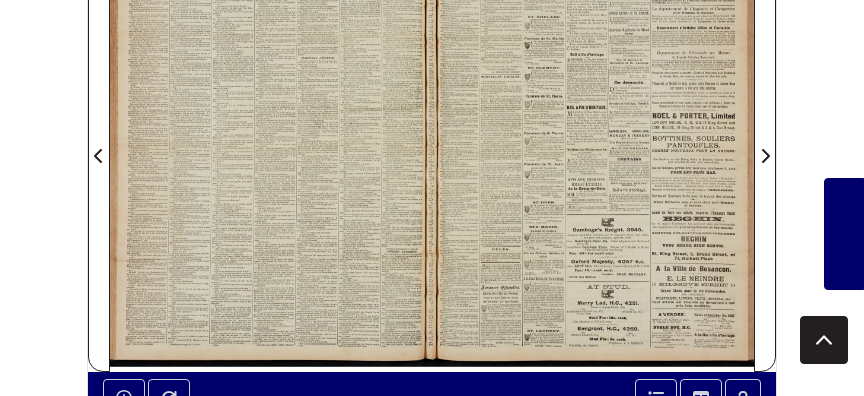 click at bounding box center [271, 144] 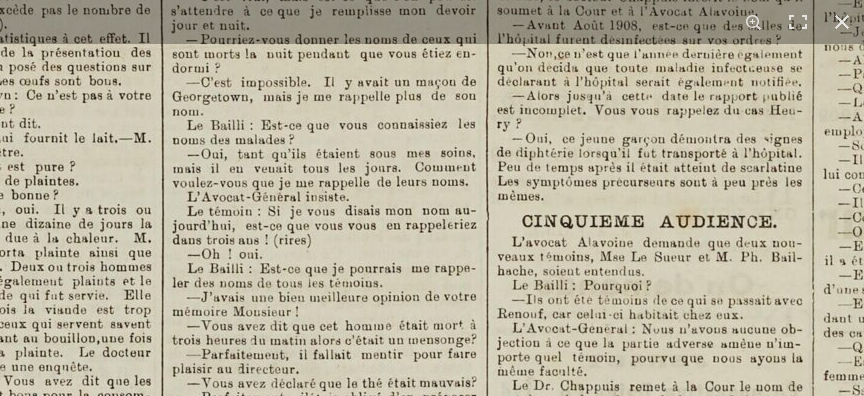 click at bounding box center (289, 883) 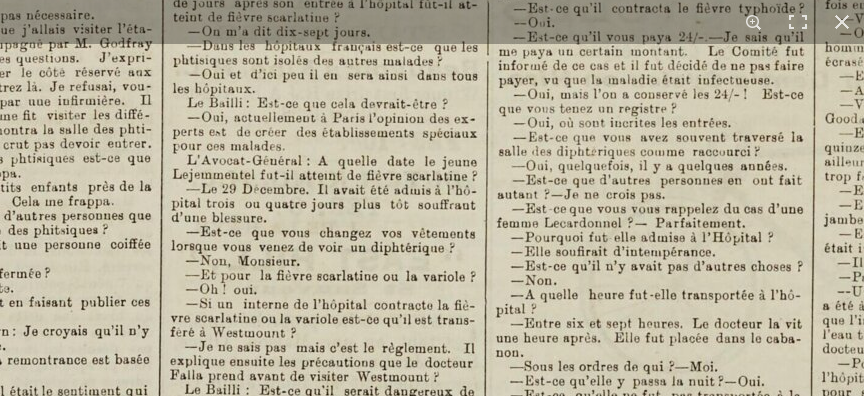 click at bounding box center (-34, -215) 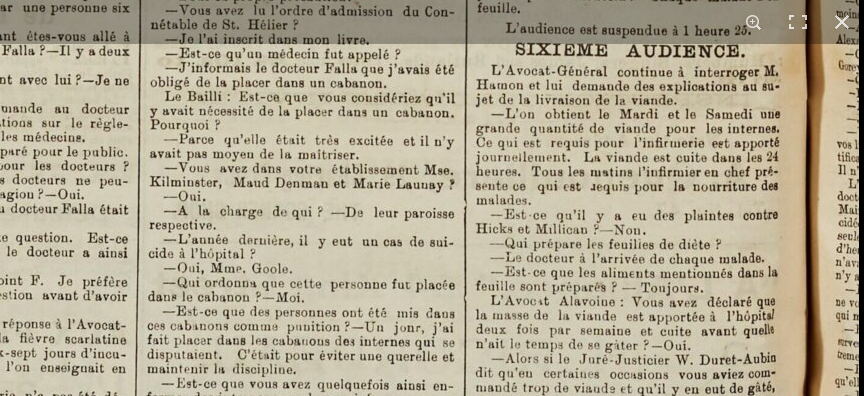click at bounding box center [-378, -772] 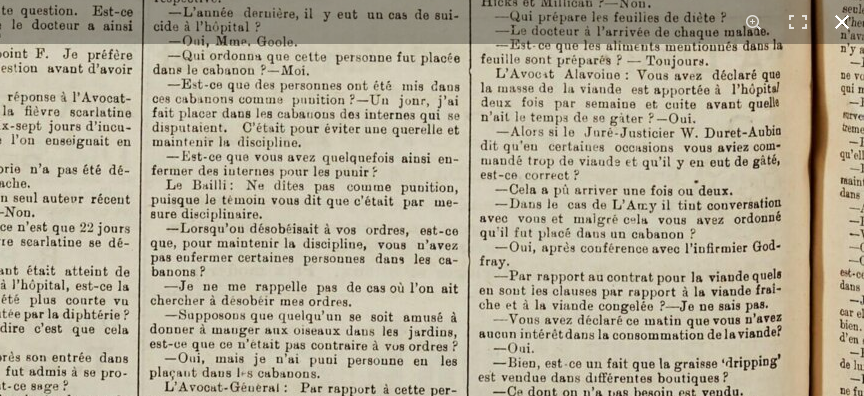 click at bounding box center (842, 22) 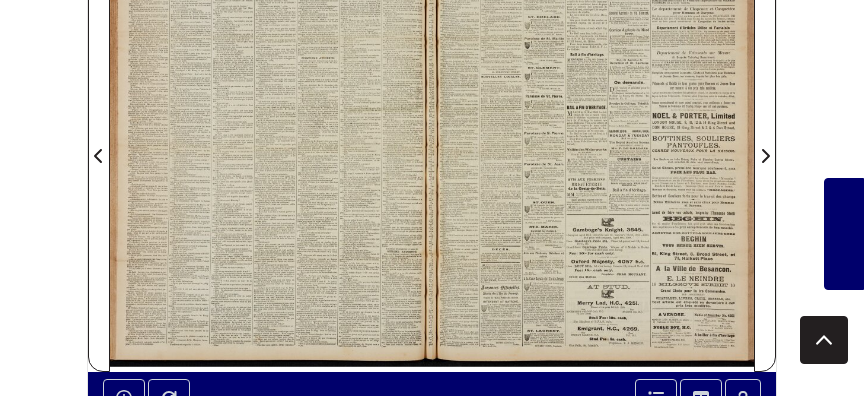 click at bounding box center [593, 144] 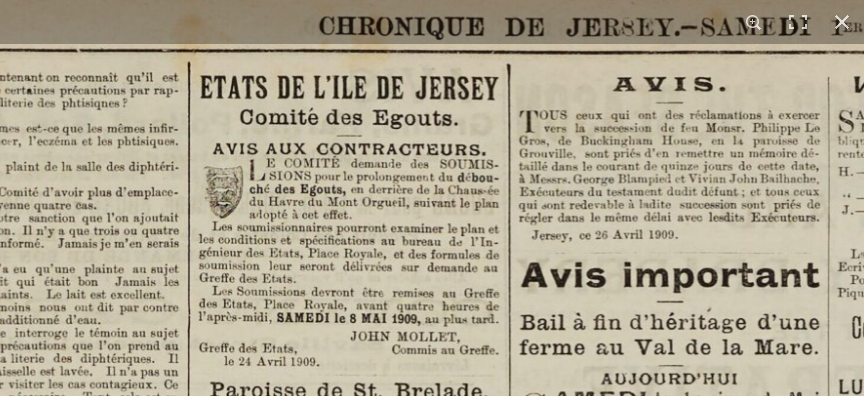 click at bounding box center [714, 1587] 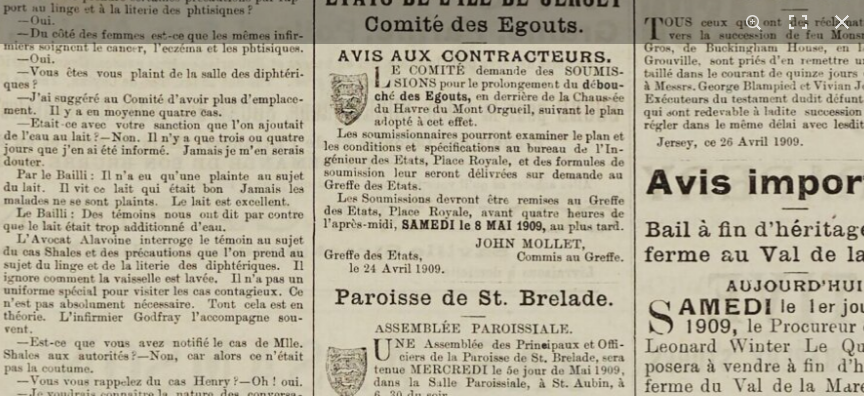 click at bounding box center (839, 1494) 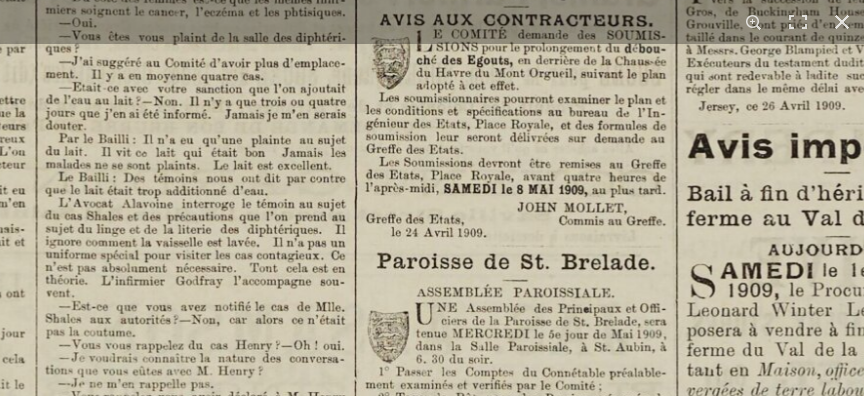 click at bounding box center (881, 1458) 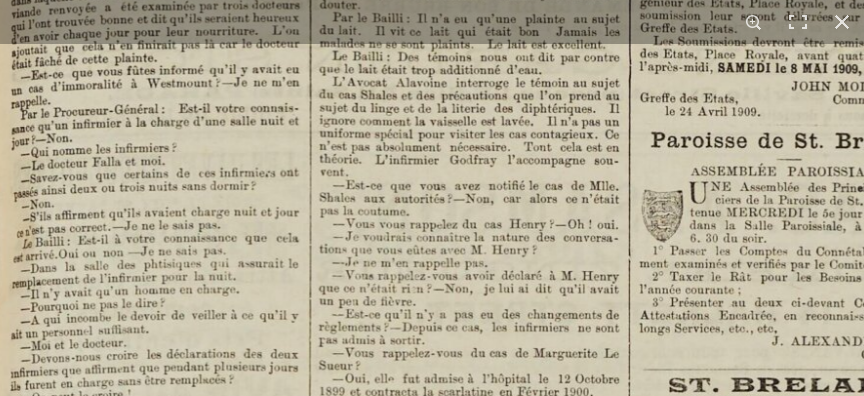 click on "1 / 1" at bounding box center [432, 198] 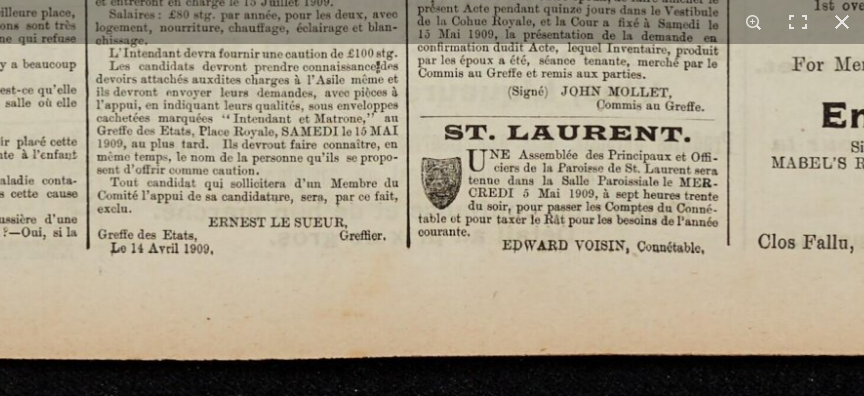 click at bounding box center [937, -1263] 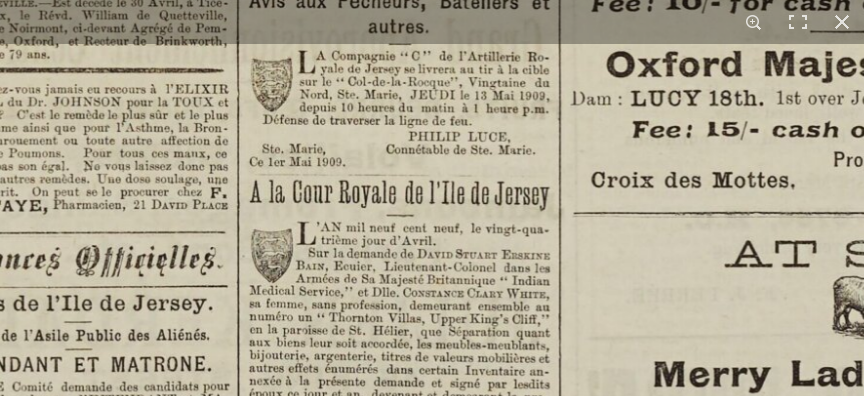 click at bounding box center [769, -813] 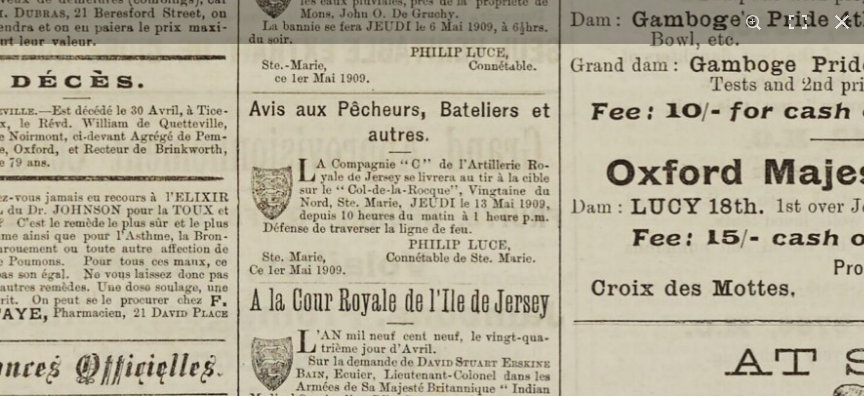 click at bounding box center (769, -705) 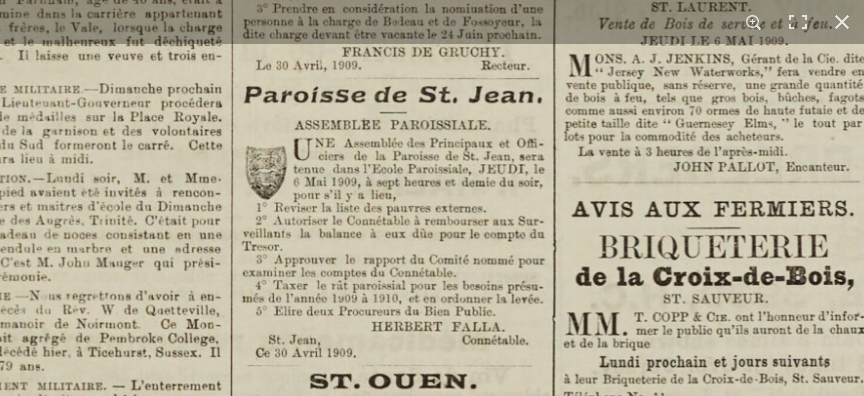 click at bounding box center (760, -54) 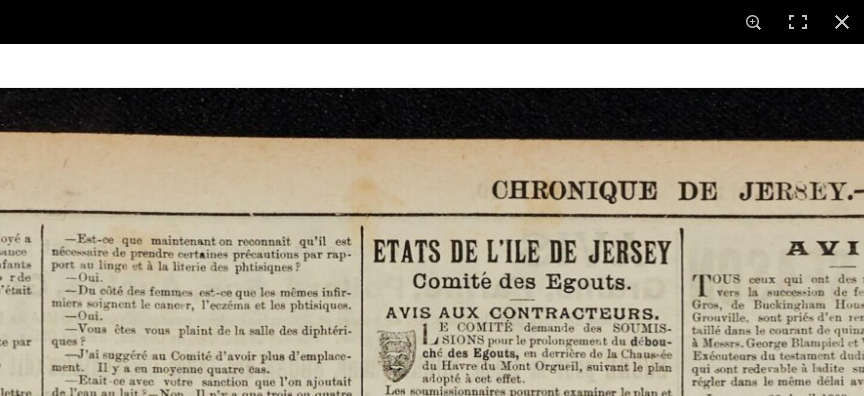 click at bounding box center [887, 1751] 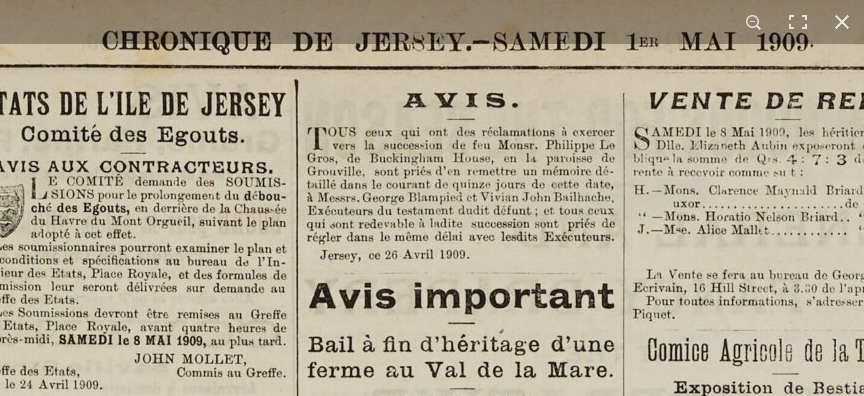 click at bounding box center [507, 1641] 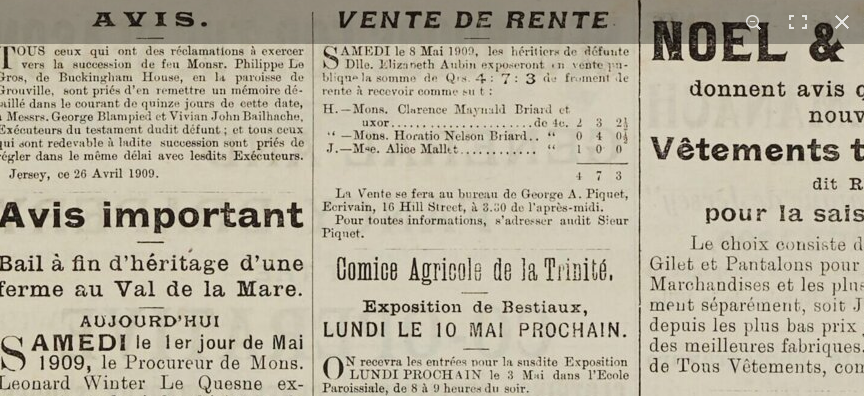 click at bounding box center (196, 1560) 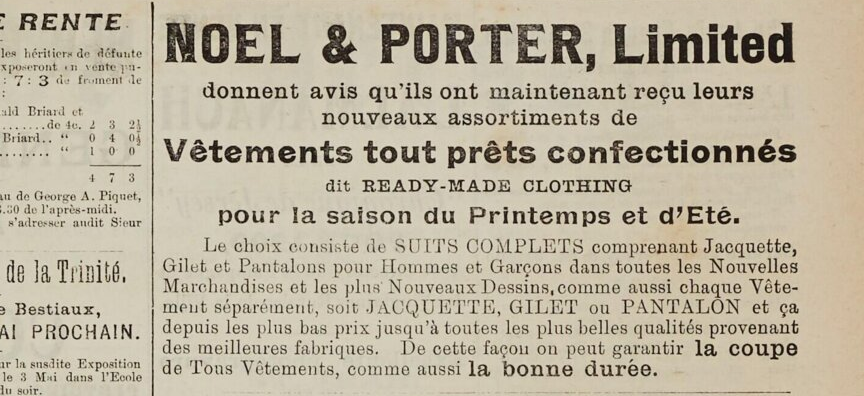 click at bounding box center (-291, 1562) 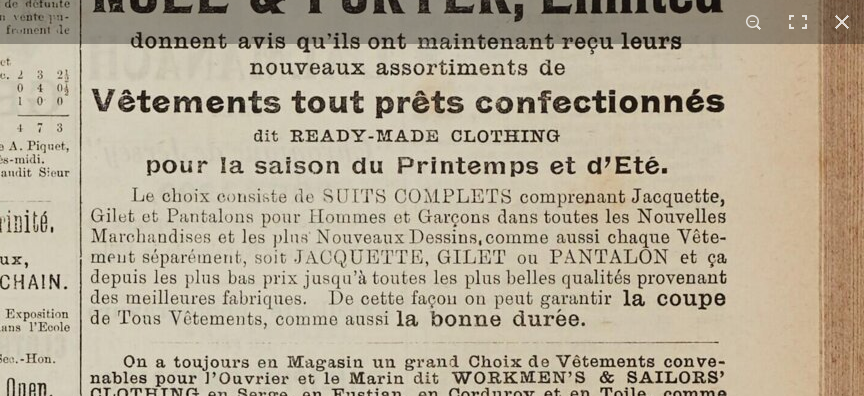 click at bounding box center [-363, 1512] 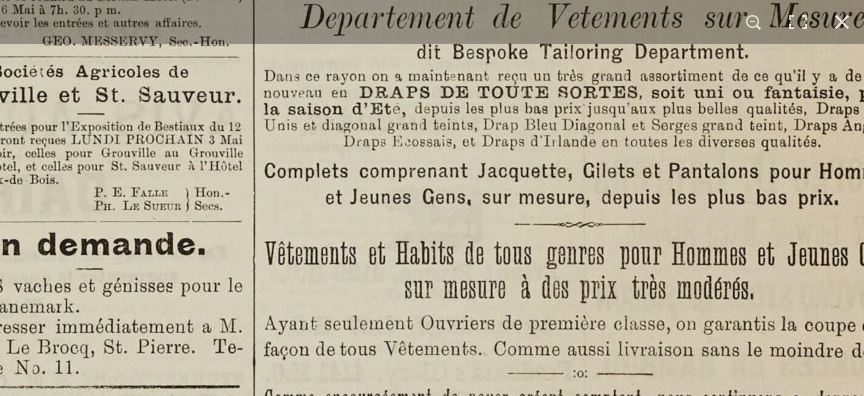 click at bounding box center (-190, 719) 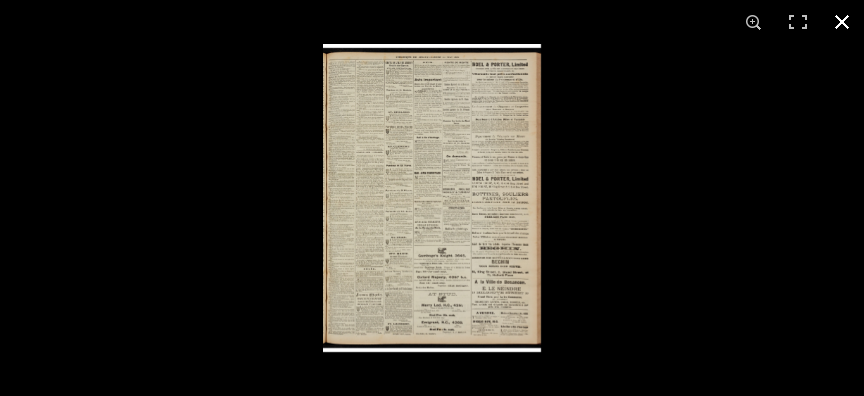 click at bounding box center (842, 22) 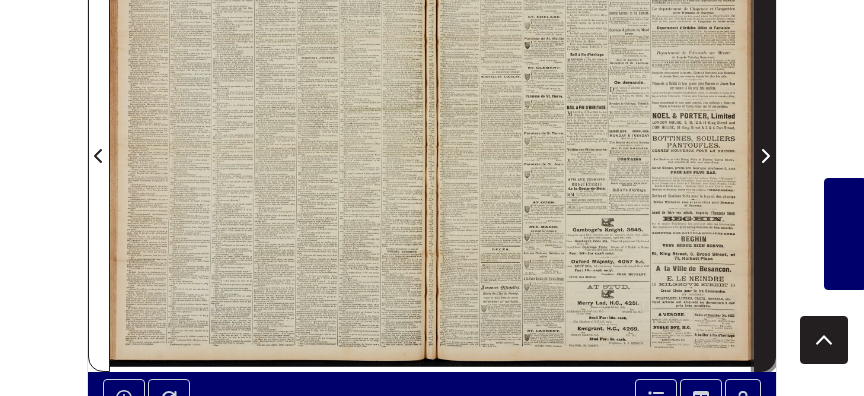 click 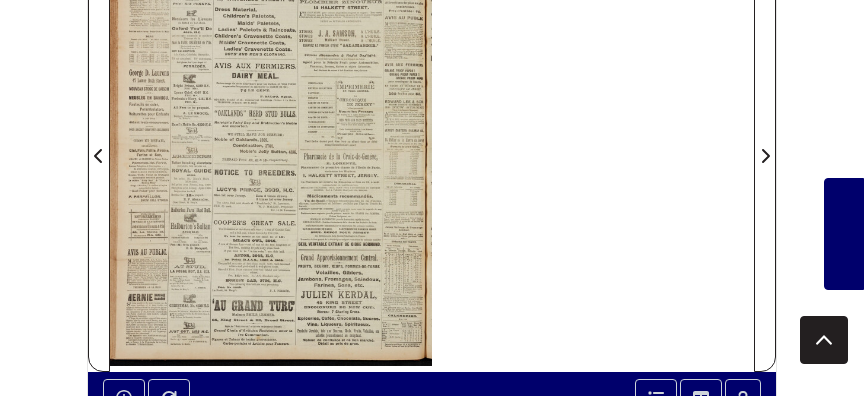 click at bounding box center (271, 144) 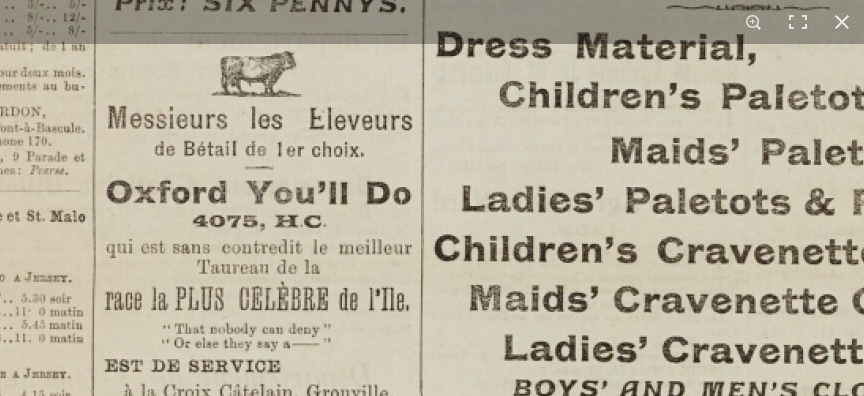 click on "1 / 1" at bounding box center [432, 198] 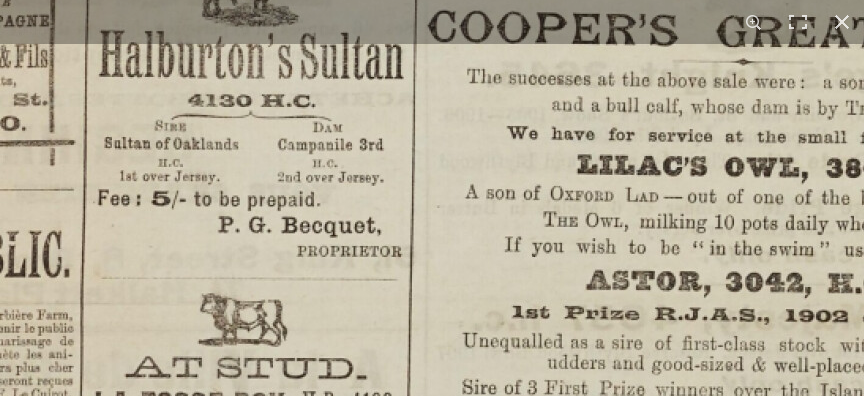click at bounding box center [869, -575] 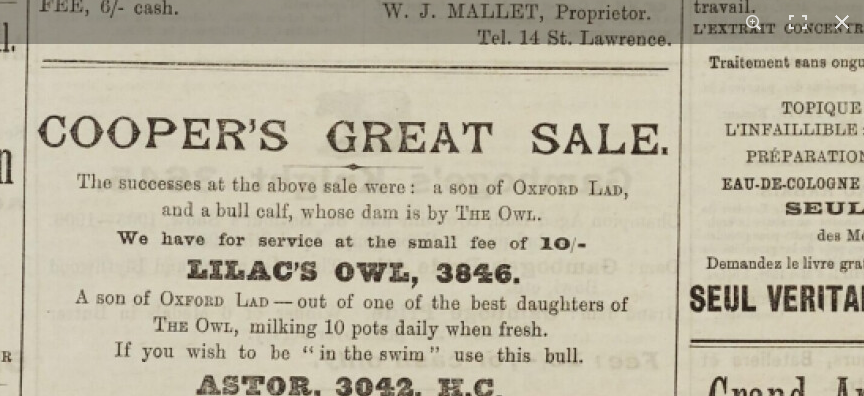 click at bounding box center (479, -470) 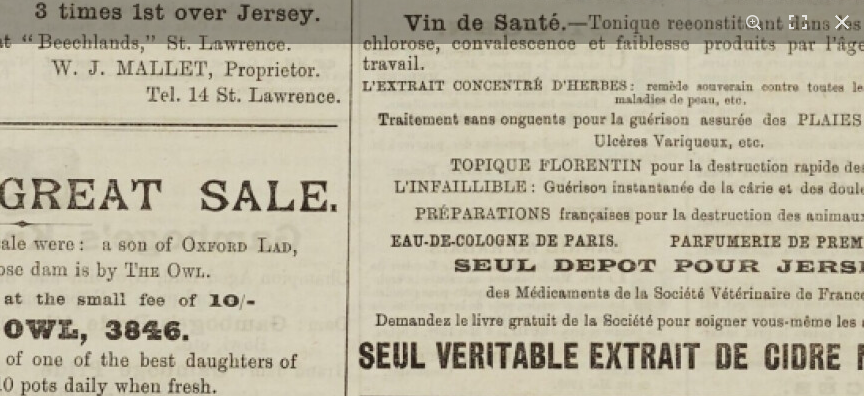 click at bounding box center [148, -413] 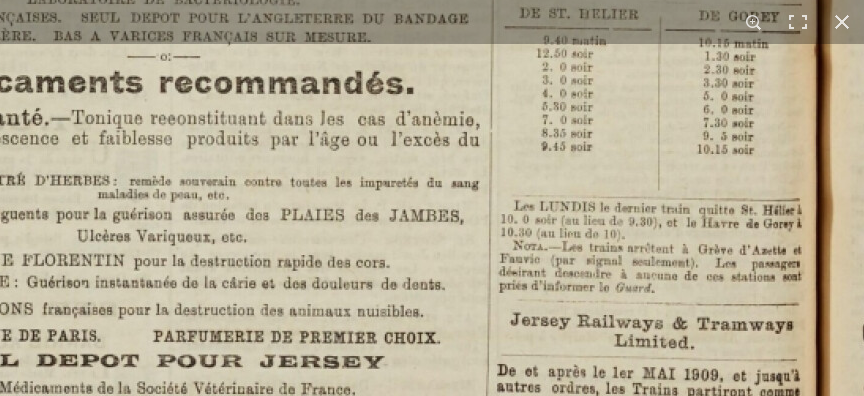click at bounding box center (-369, -318) 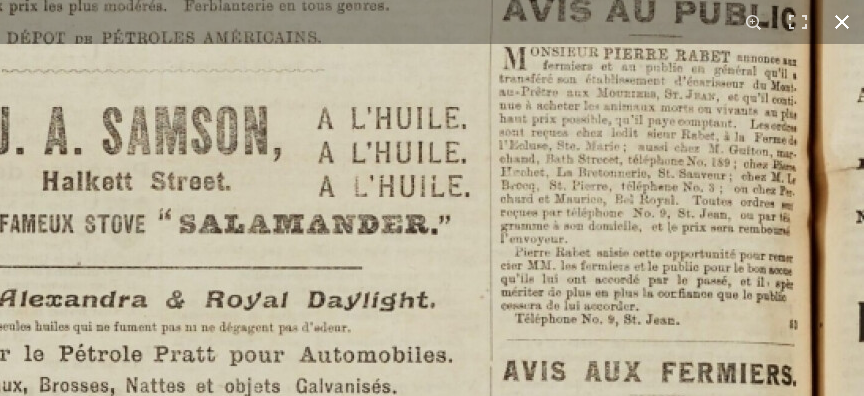 click at bounding box center [842, 22] 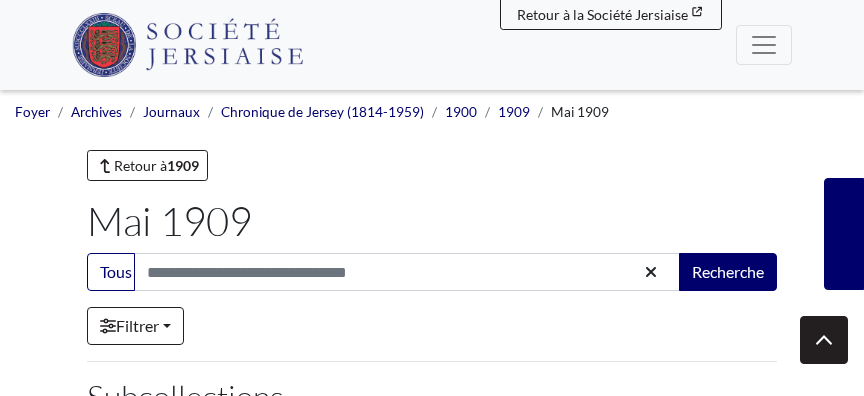 scroll, scrollTop: 432, scrollLeft: 0, axis: vertical 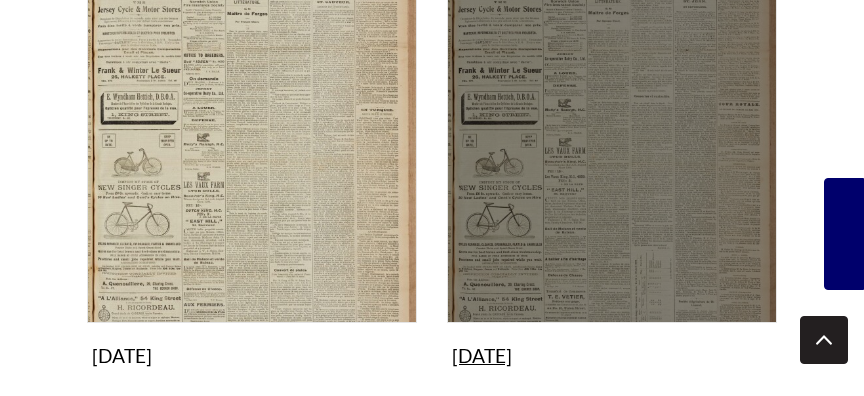 click at bounding box center [612, 158] 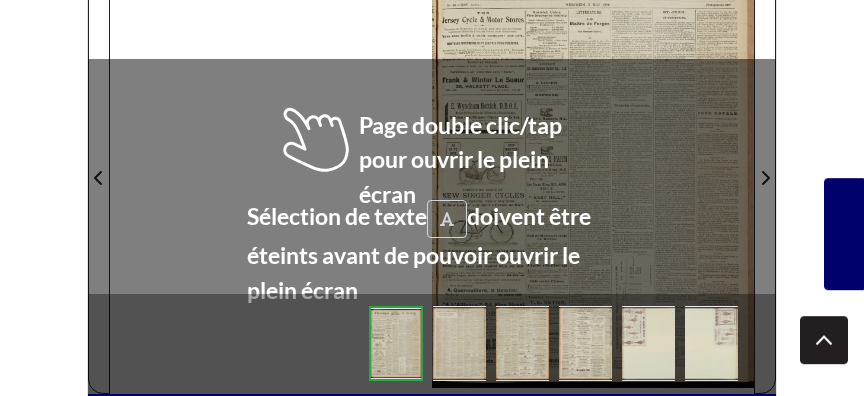 scroll, scrollTop: 432, scrollLeft: 0, axis: vertical 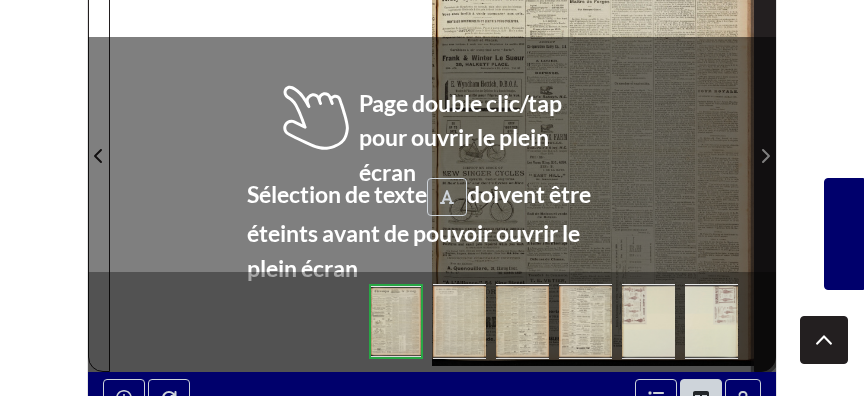 click 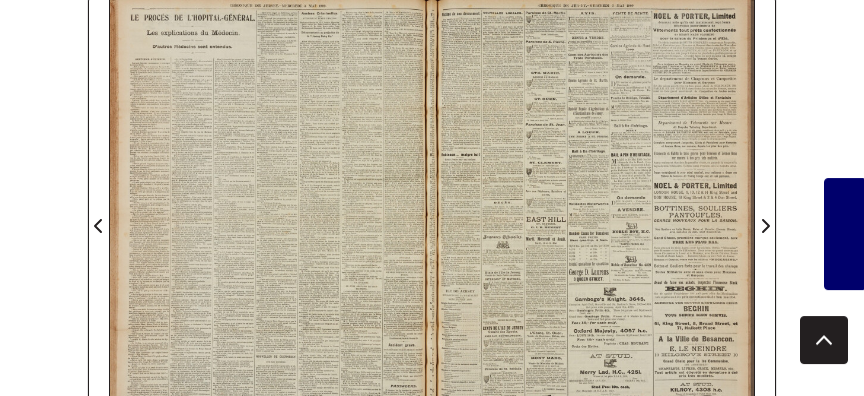 scroll, scrollTop: 324, scrollLeft: 0, axis: vertical 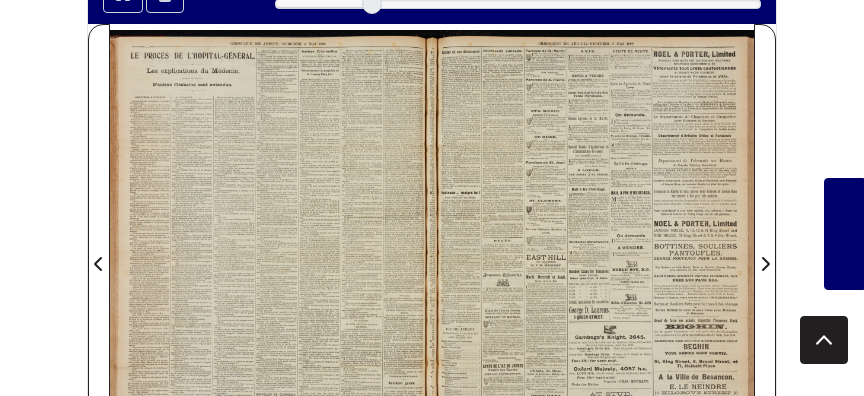 click at bounding box center [593, 252] 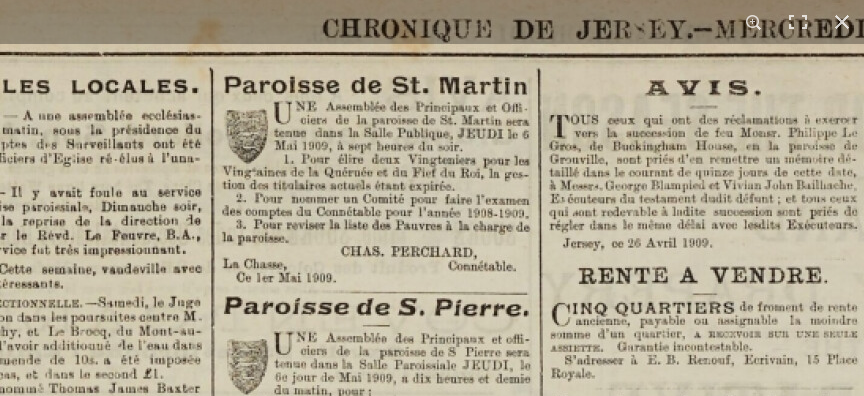 click at bounding box center [741, 1629] 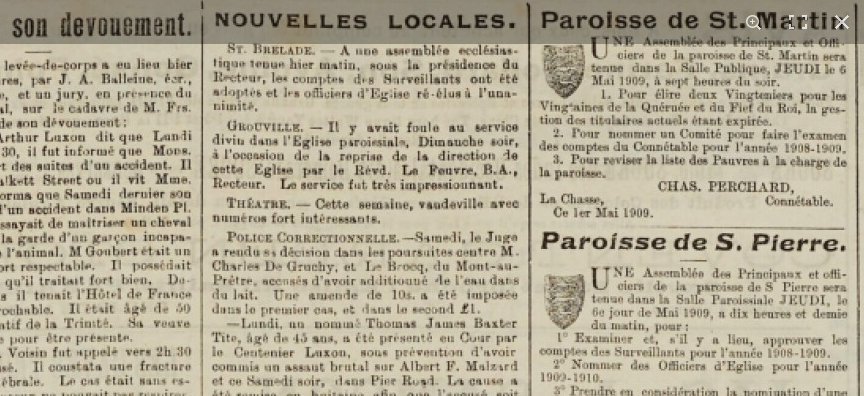 click at bounding box center [1058, 1564] 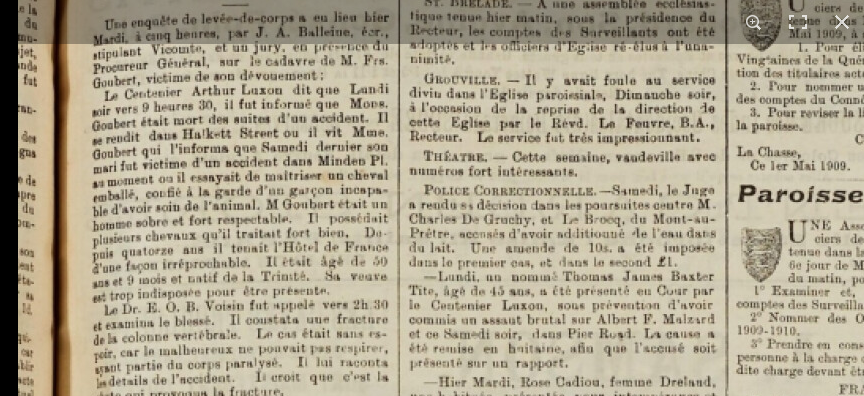 click at bounding box center [1255, 1517] 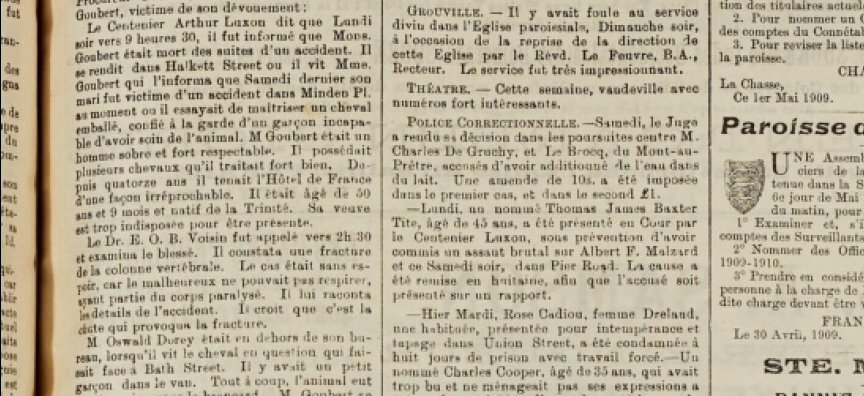 click at bounding box center (1238, 1449) 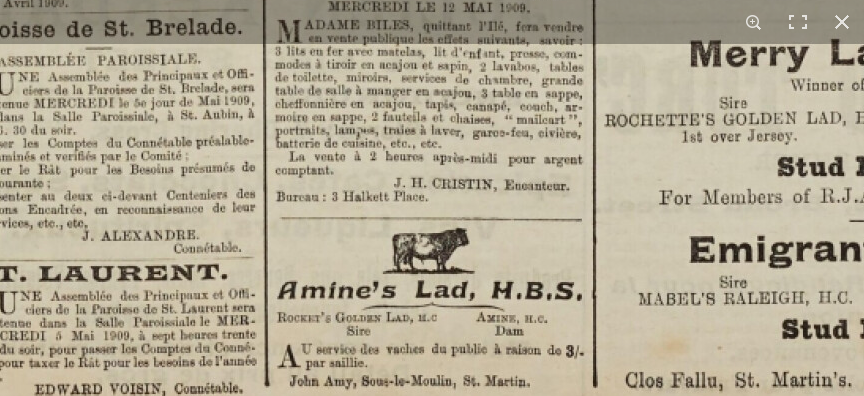click at bounding box center (788, -1161) 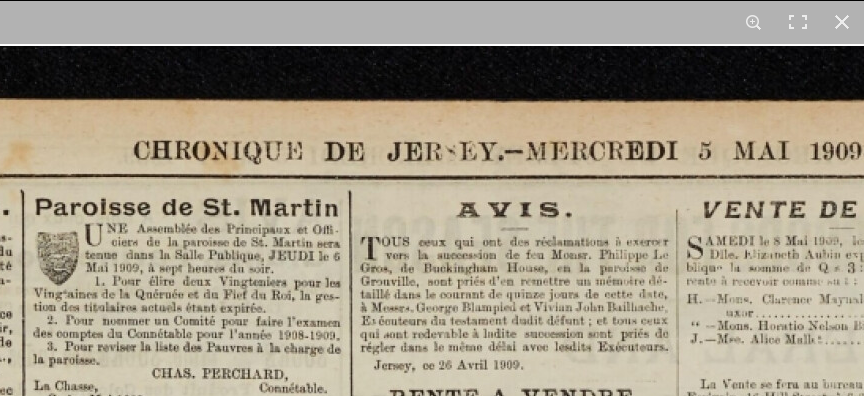 click at bounding box center (552, 1751) 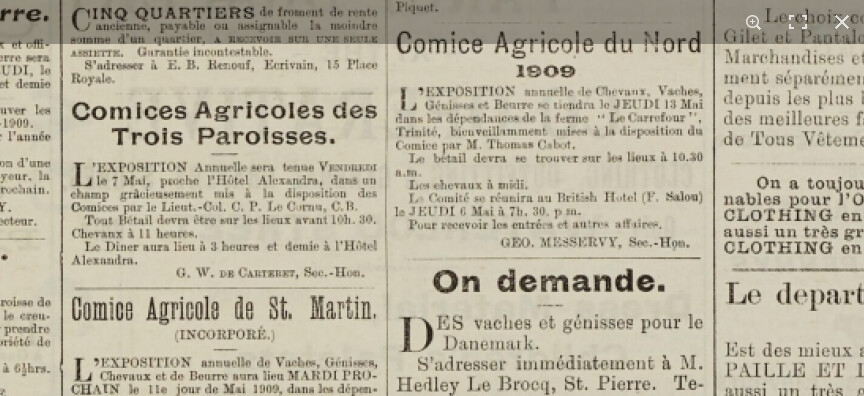 click at bounding box center (261, 1334) 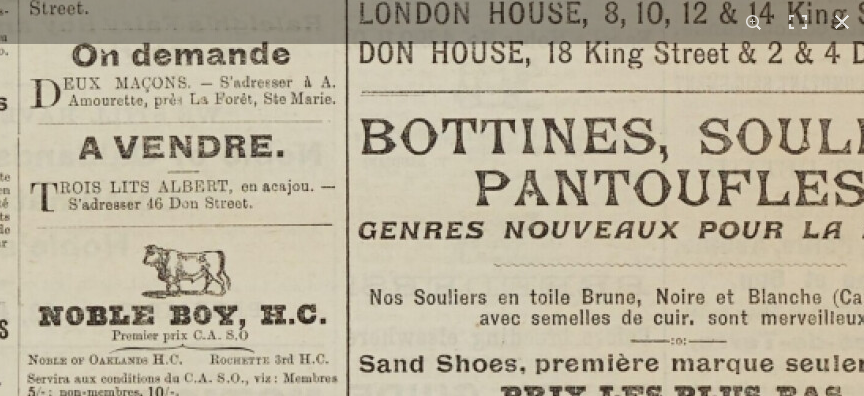 click at bounding box center (-111, 180) 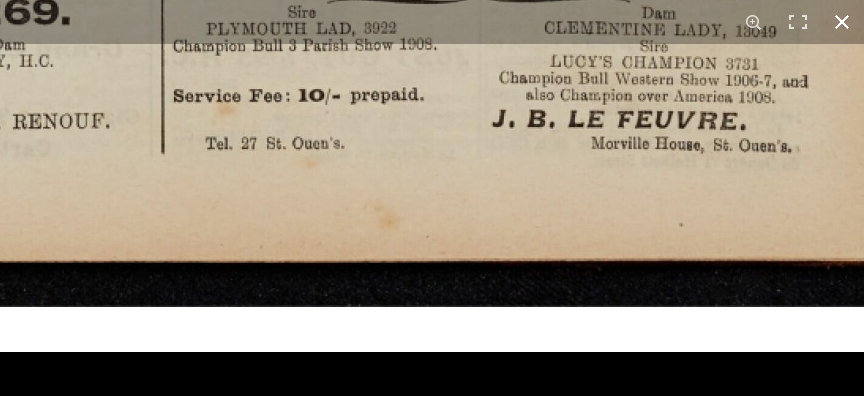 click at bounding box center [842, 22] 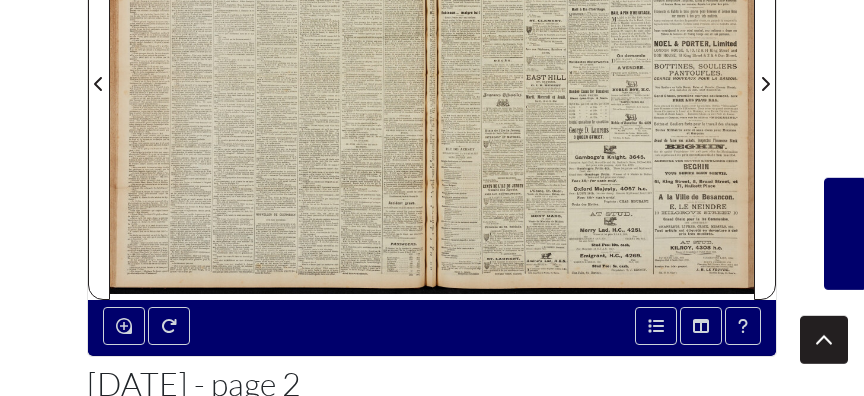scroll, scrollTop: 540, scrollLeft: 0, axis: vertical 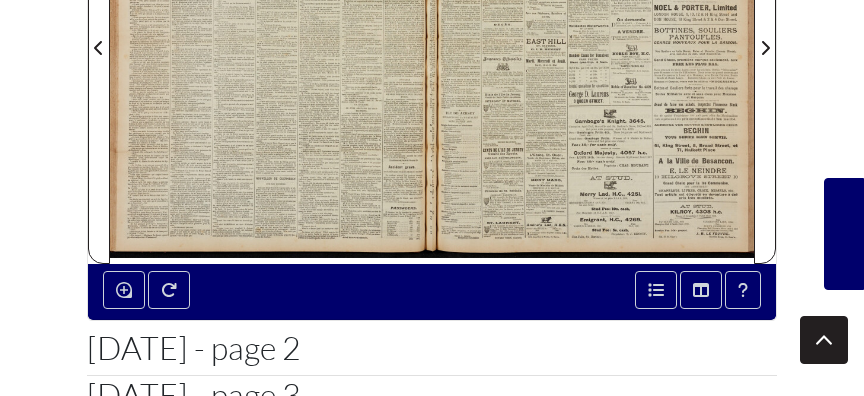 click at bounding box center (271, 36) 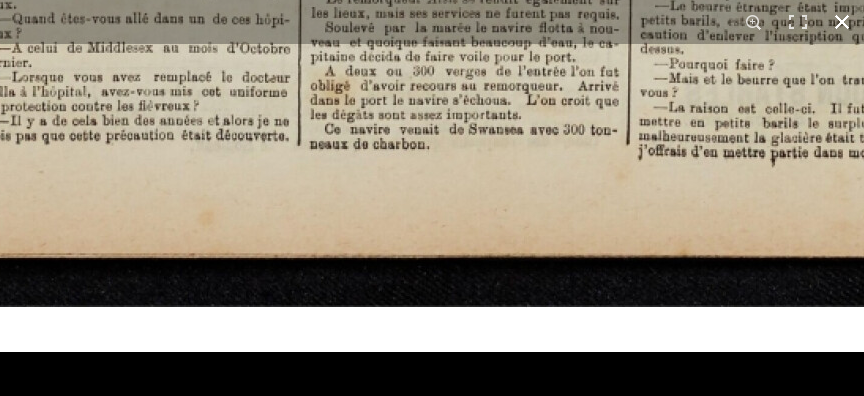 click at bounding box center [842, 22] 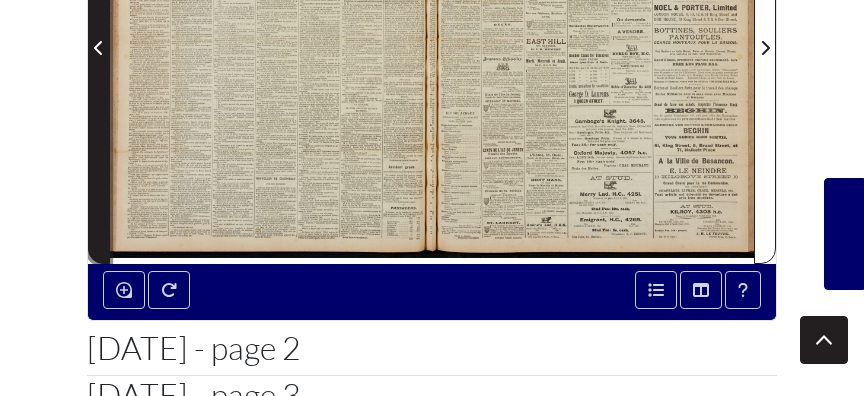 click 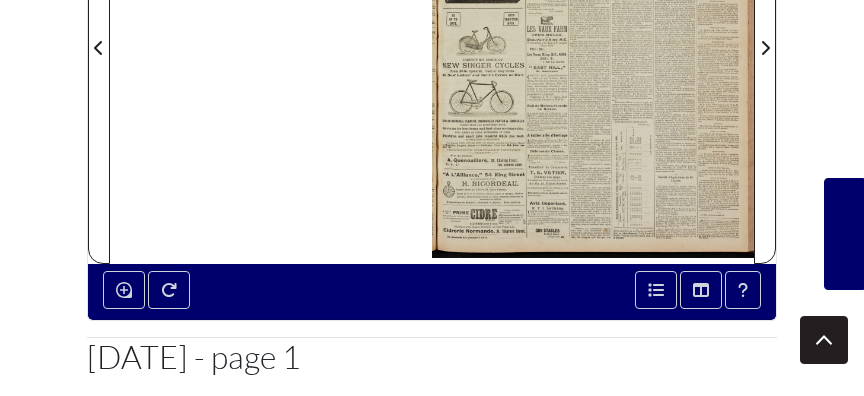 click at bounding box center [593, 36] 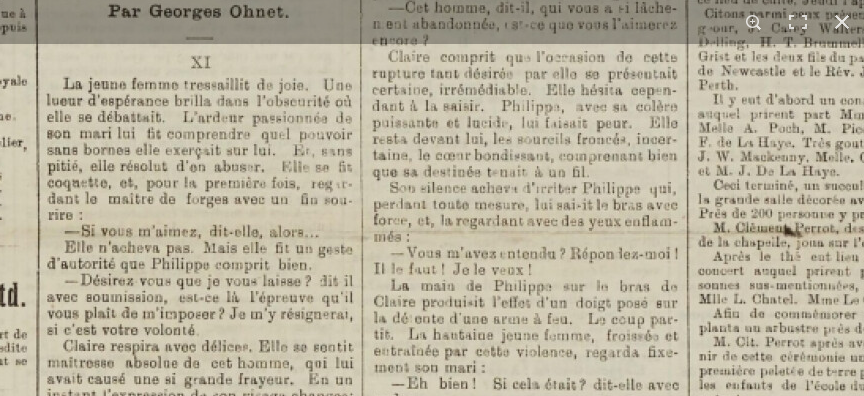 click at bounding box center (225, 1044) 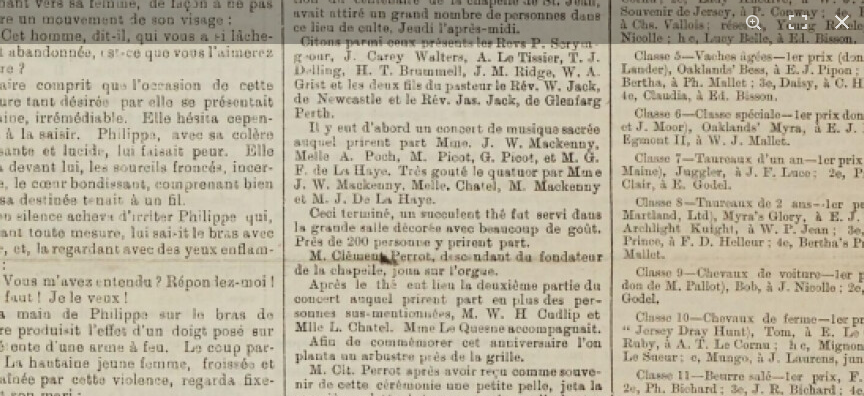 click at bounding box center (-179, 1072) 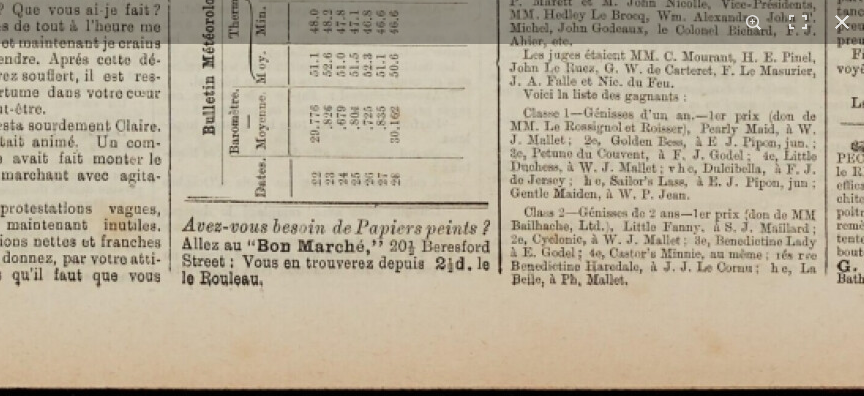 click at bounding box center [25, -1270] 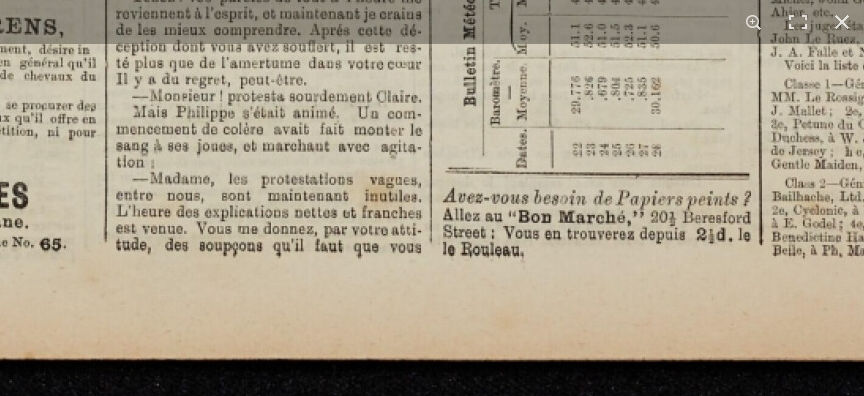 click at bounding box center (286, -1299) 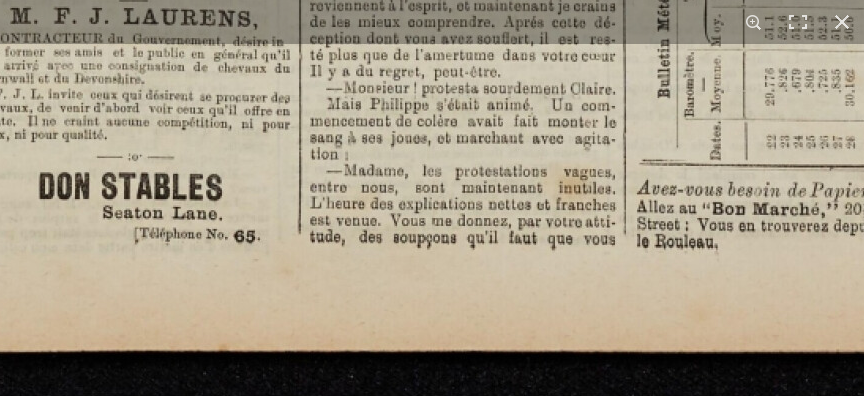 click at bounding box center (480, -1307) 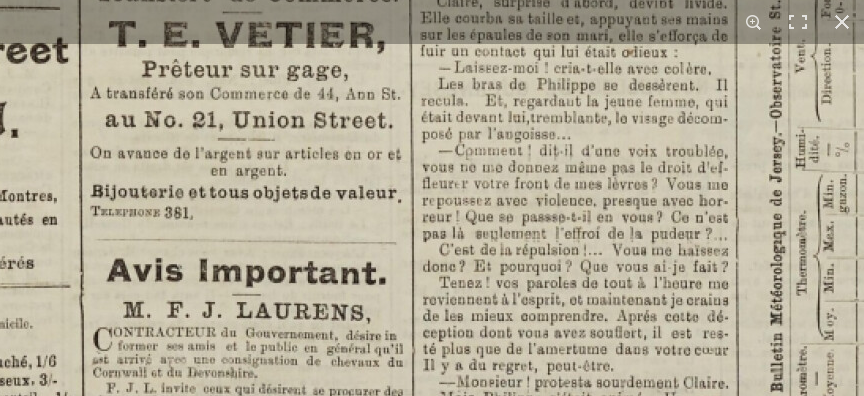 click at bounding box center [593, -1013] 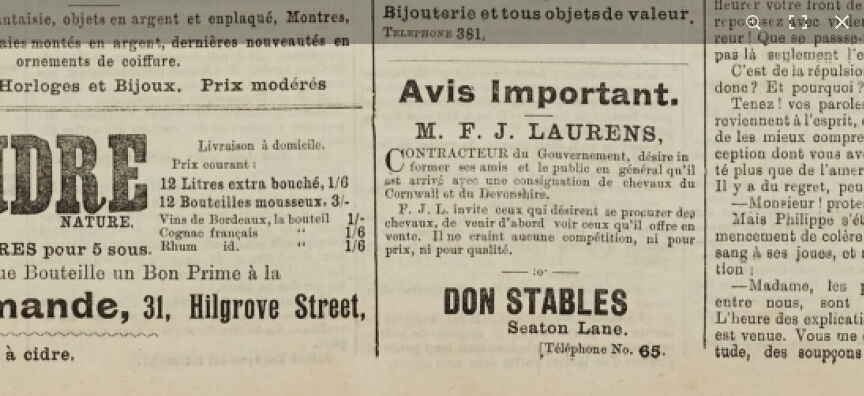 click at bounding box center (885, -1192) 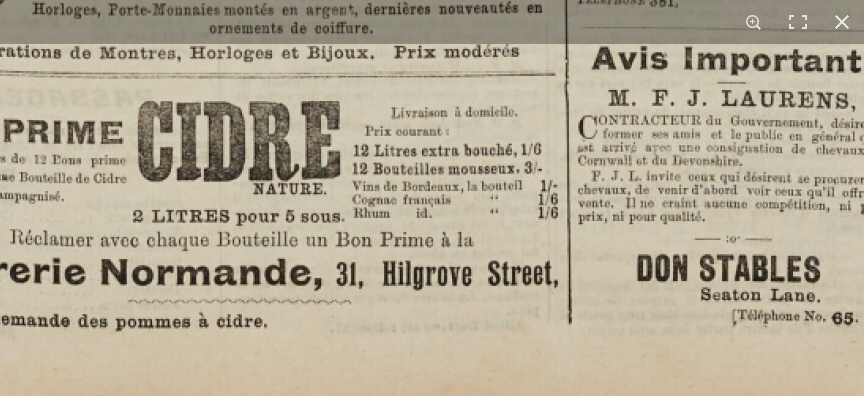 click at bounding box center (1078, -1225) 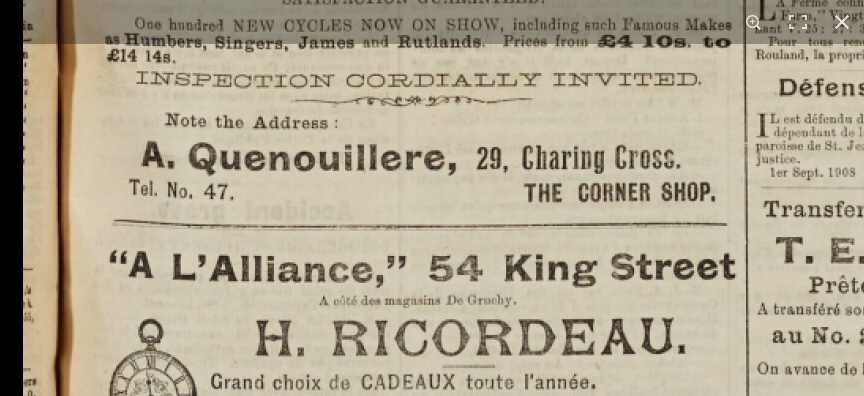click at bounding box center (1260, -797) 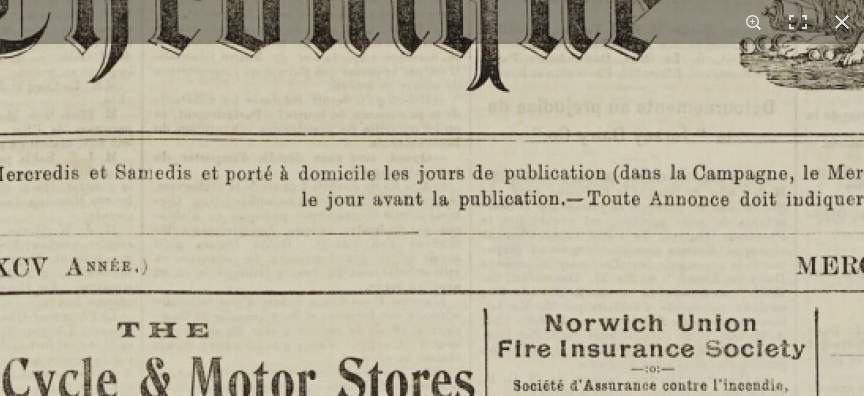 click at bounding box center (1007, 1504) 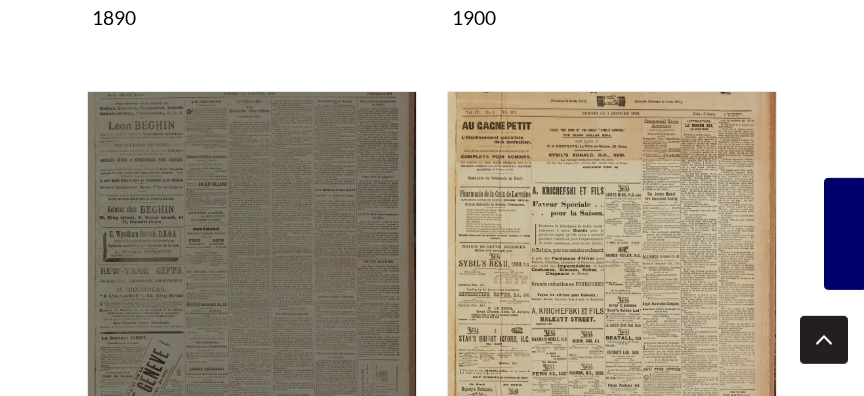 scroll, scrollTop: 2700, scrollLeft: 0, axis: vertical 